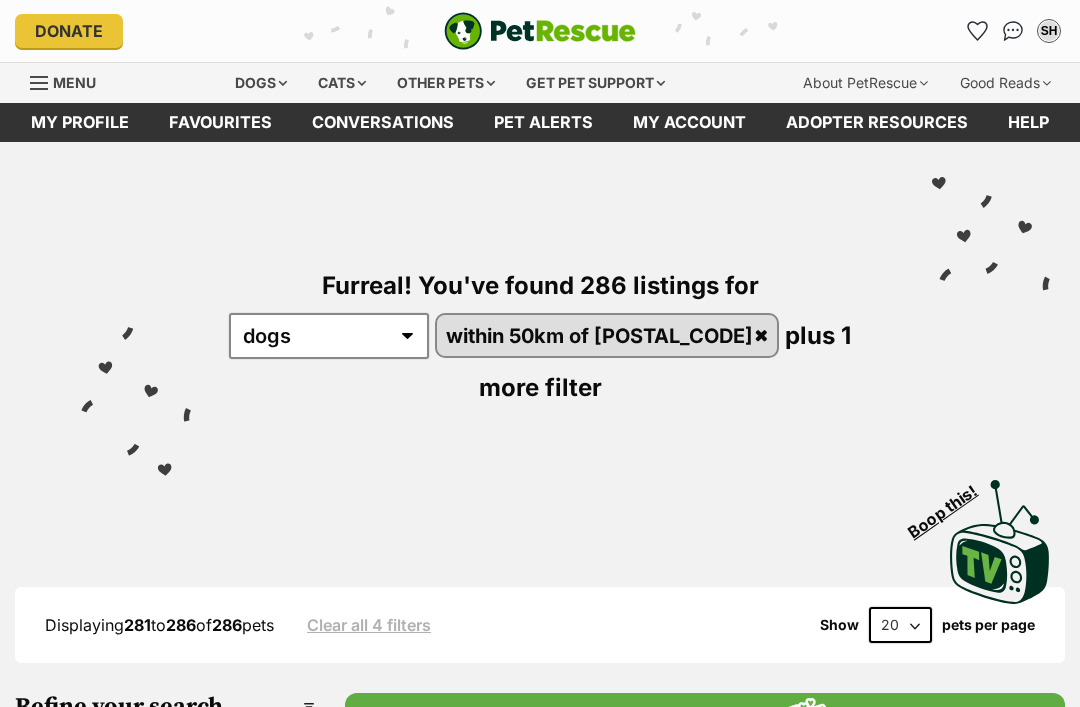 scroll, scrollTop: 1, scrollLeft: 0, axis: vertical 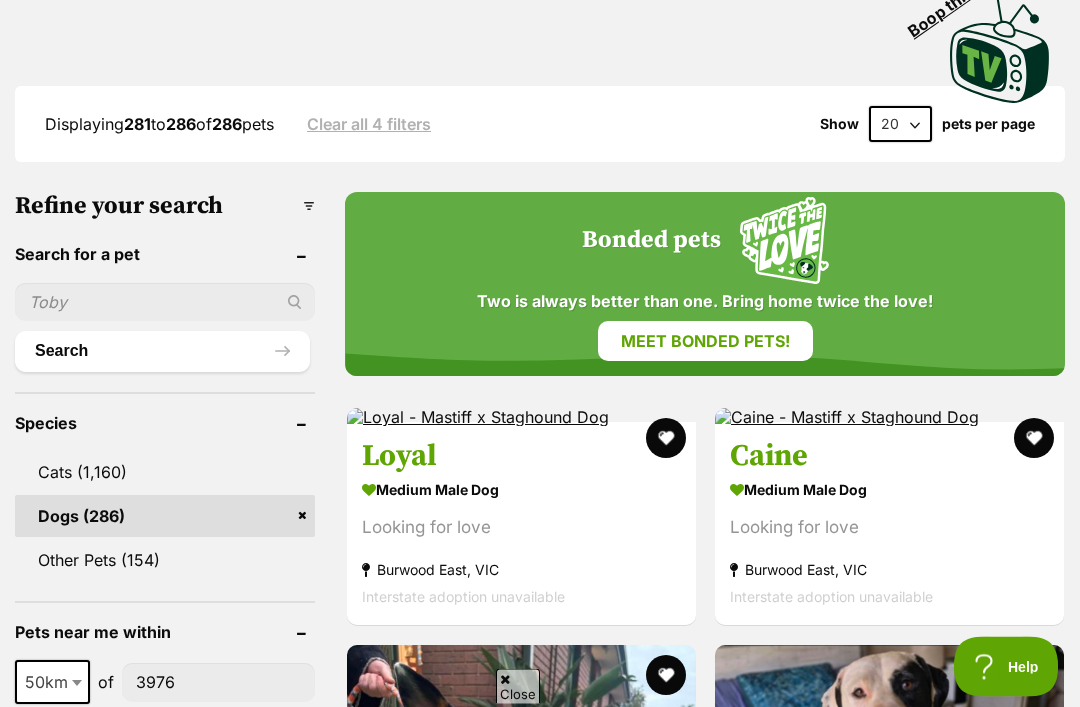 click on "Update" at bounding box center [208, 738] 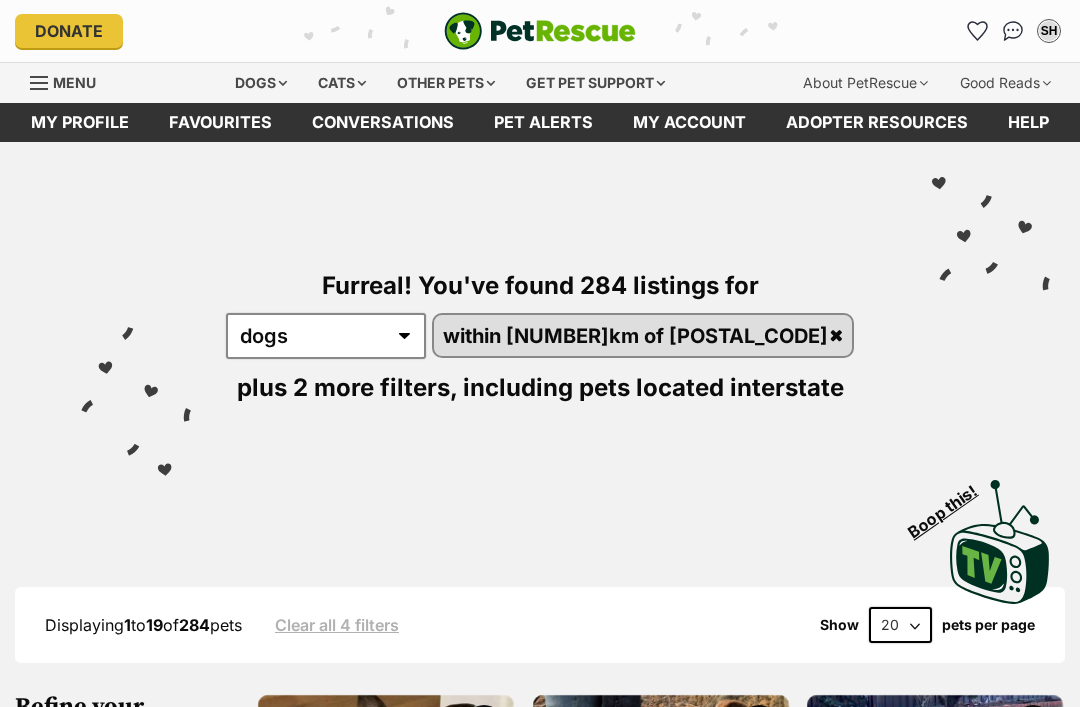 scroll, scrollTop: 117, scrollLeft: 0, axis: vertical 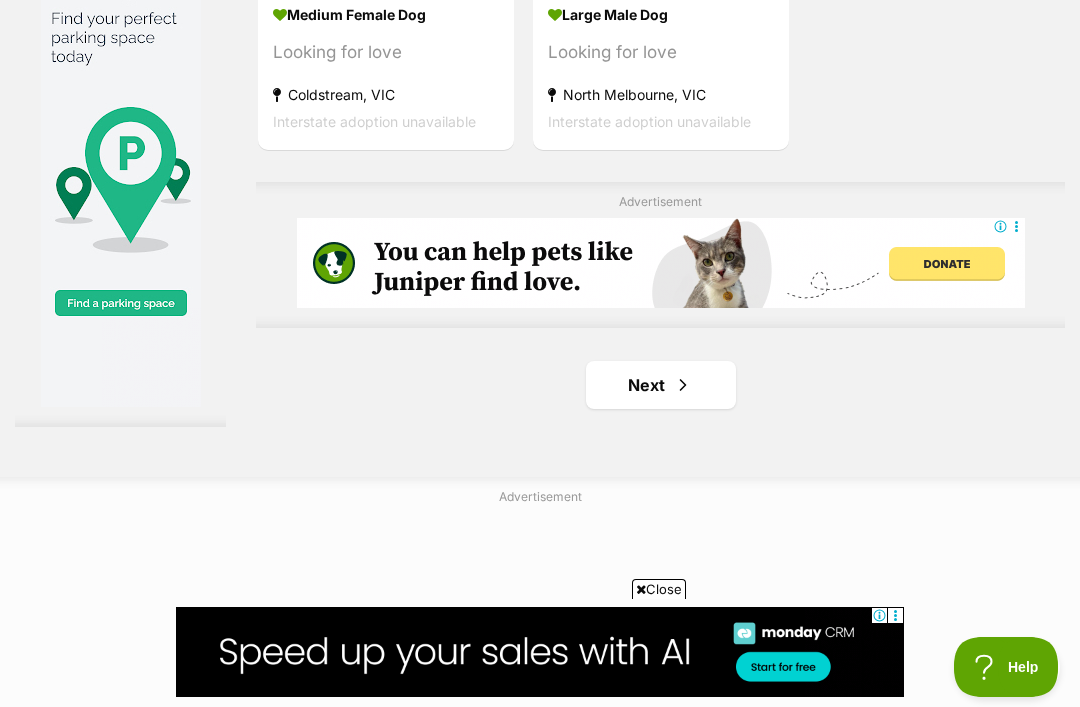 click on "Next" at bounding box center [661, 385] 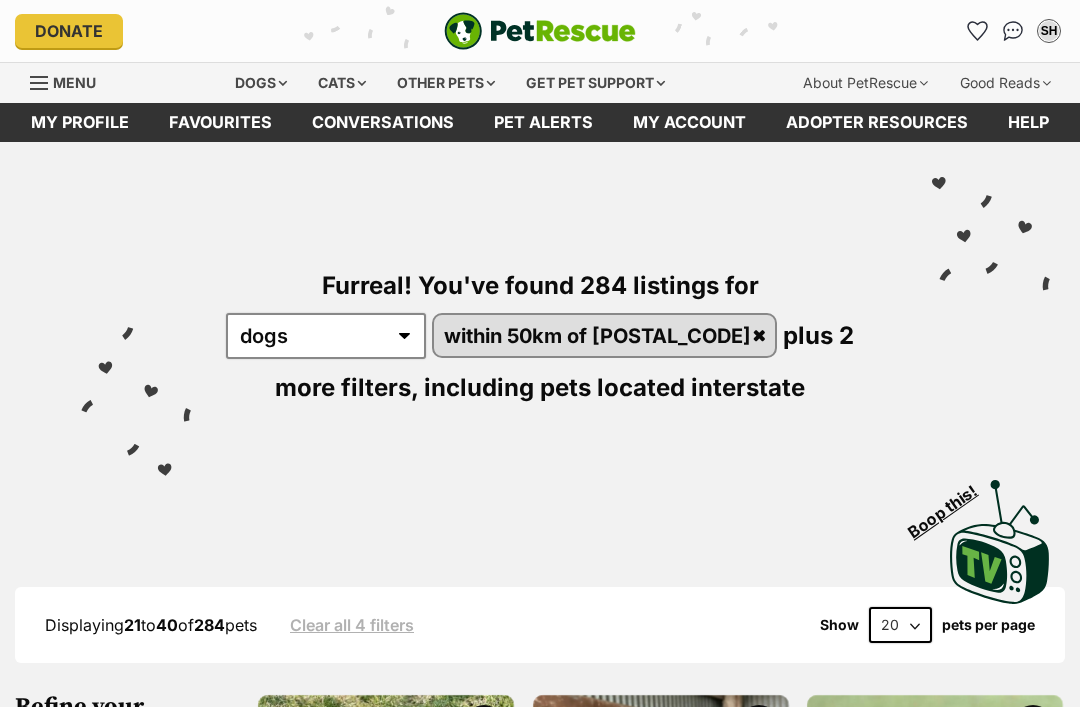 scroll, scrollTop: 212, scrollLeft: 0, axis: vertical 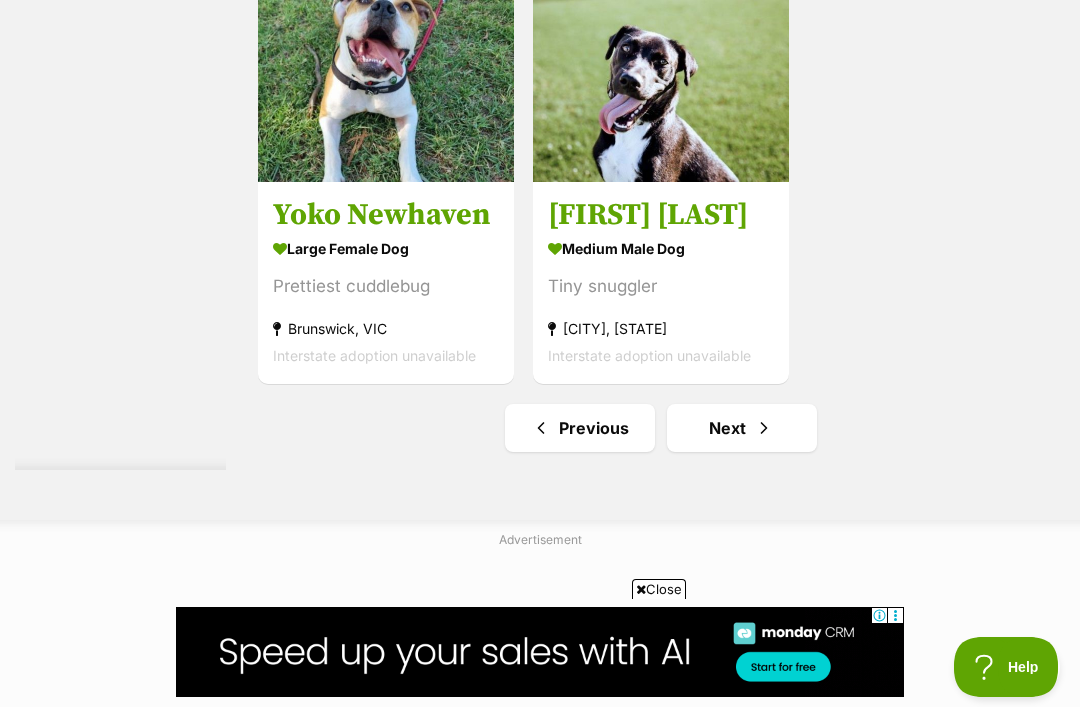 click on "Next" at bounding box center [742, 428] 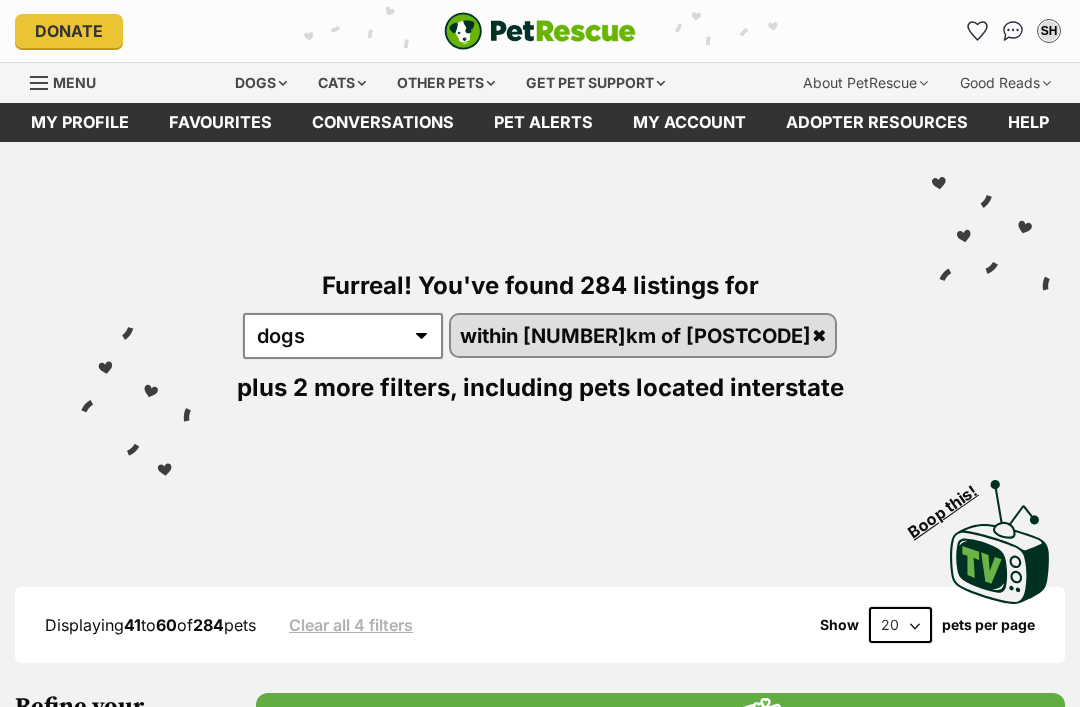 scroll, scrollTop: 0, scrollLeft: 0, axis: both 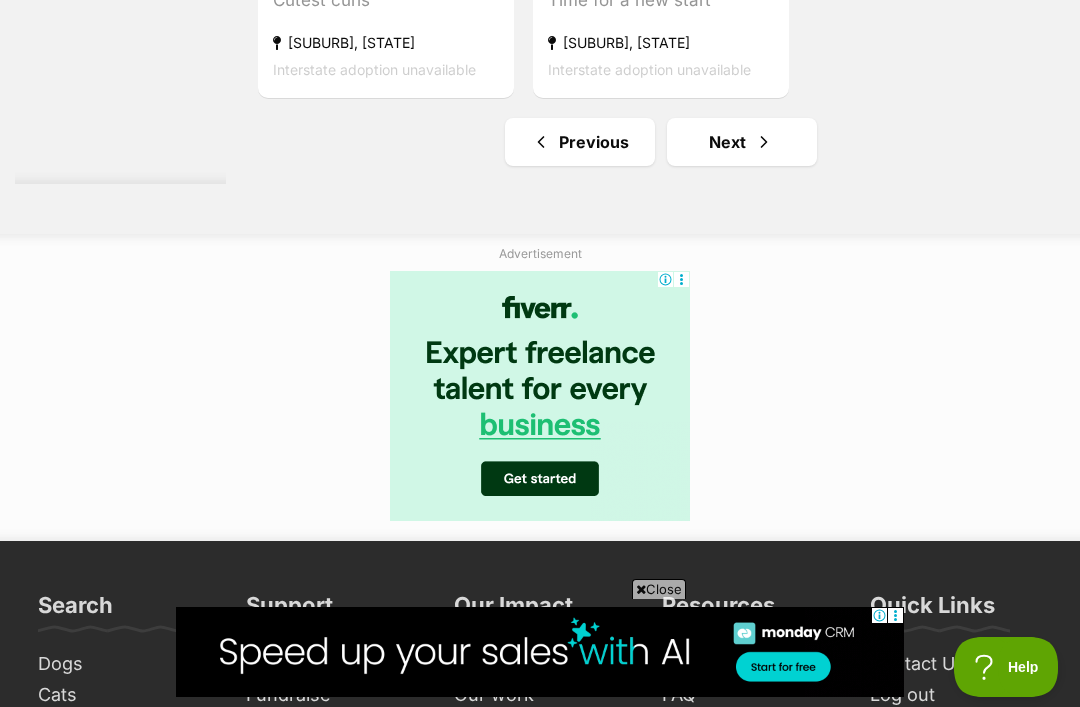 click on "Next" at bounding box center [742, 142] 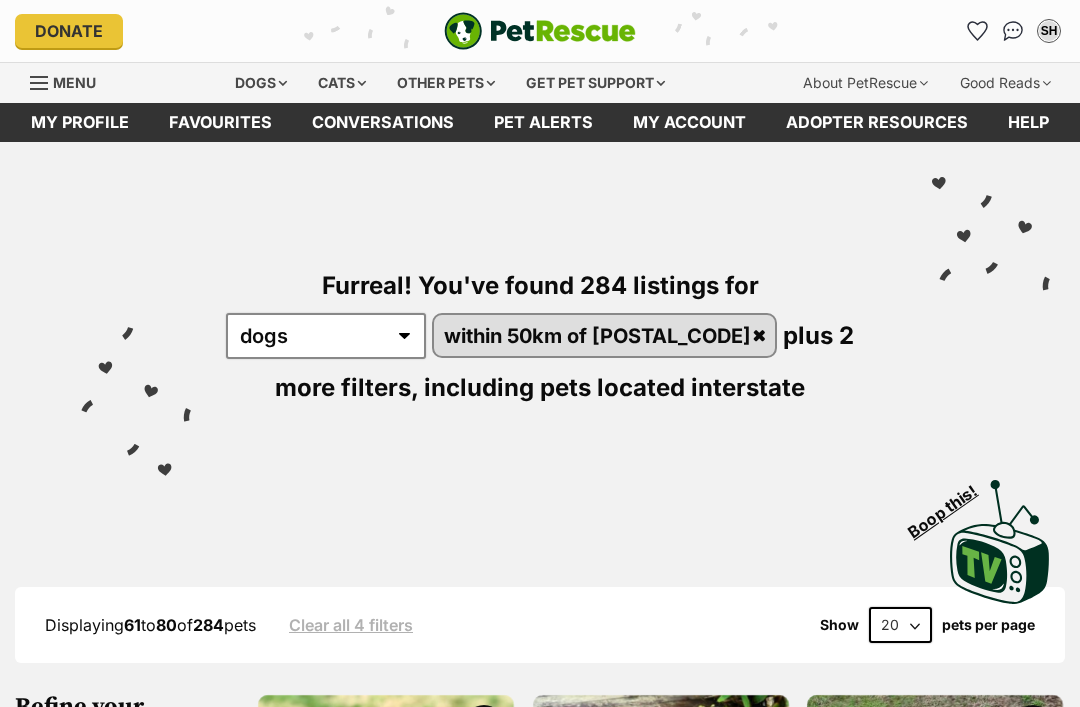 scroll, scrollTop: 0, scrollLeft: 0, axis: both 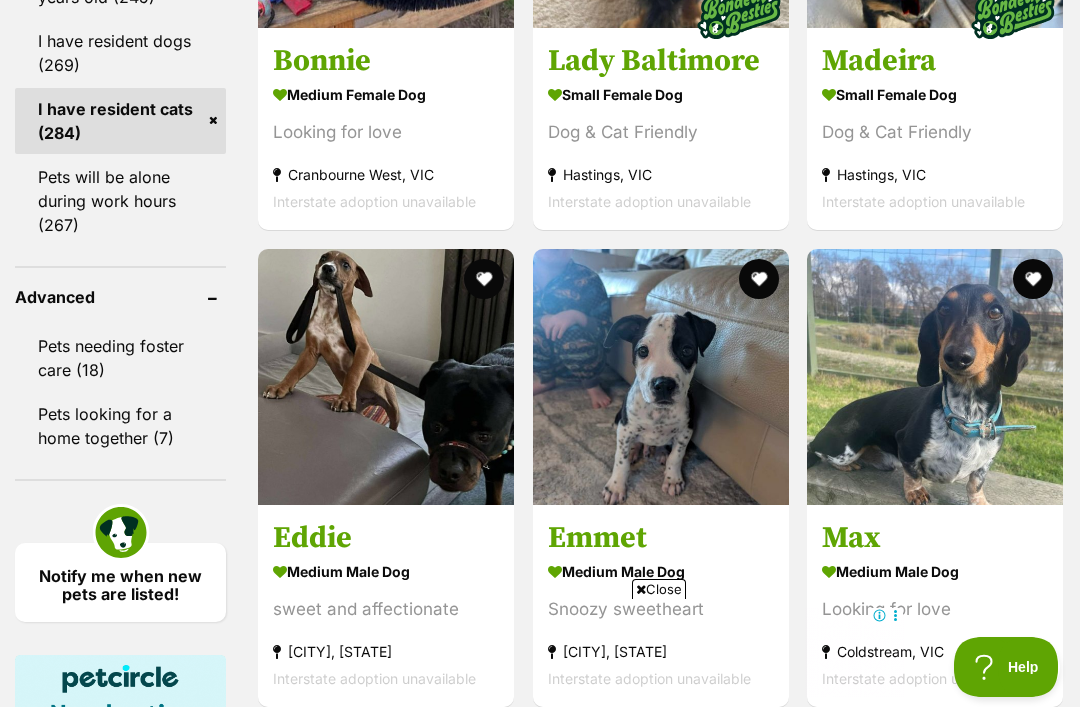 click at bounding box center [386, 377] 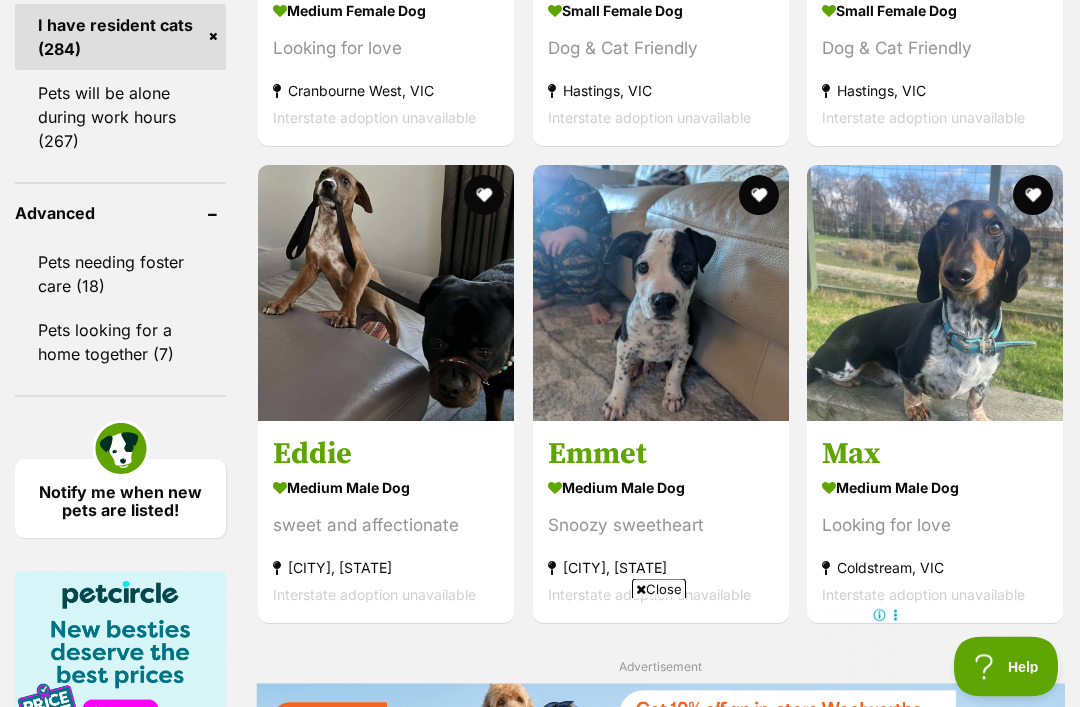 scroll, scrollTop: 2153, scrollLeft: 0, axis: vertical 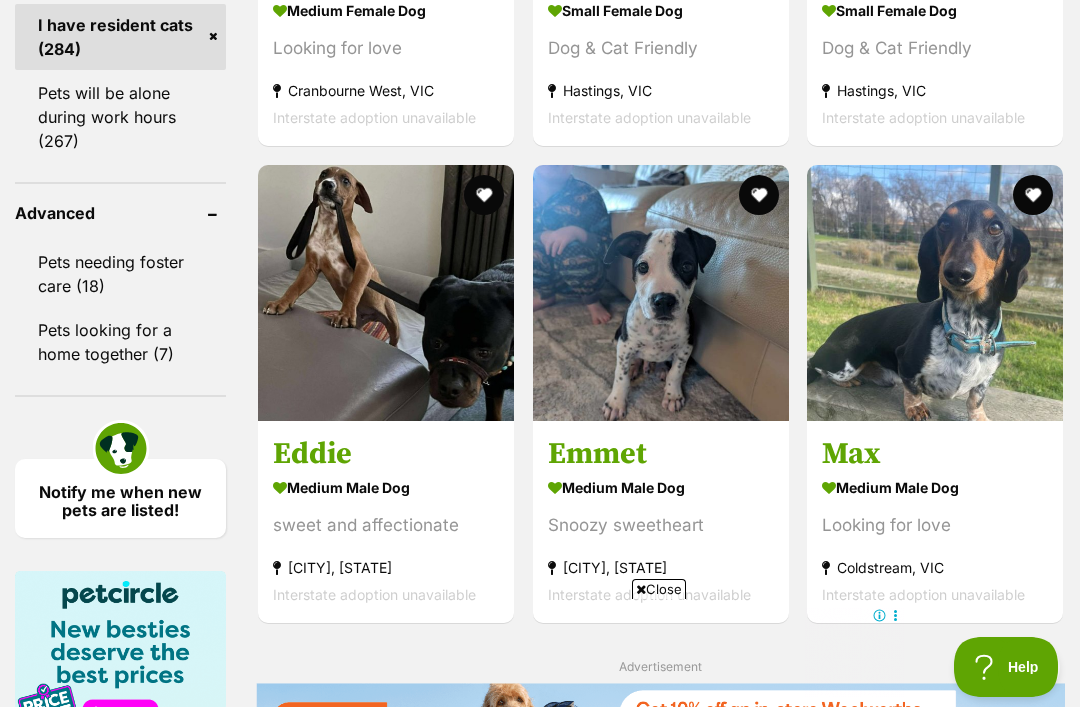 click at bounding box center [661, 293] 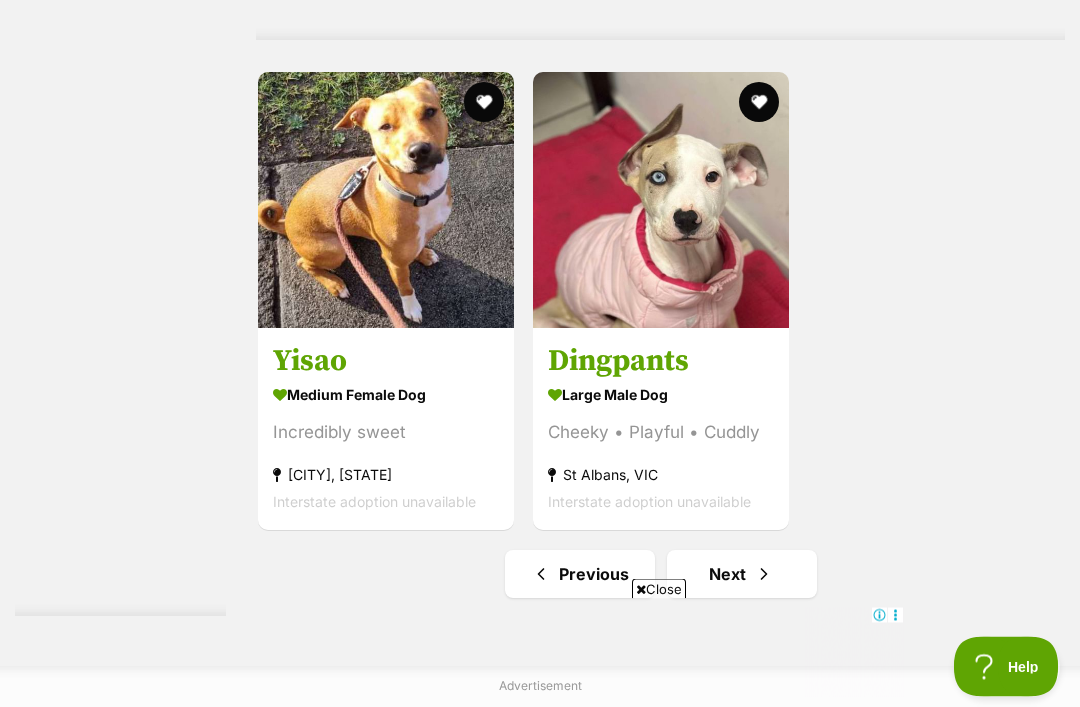 scroll, scrollTop: 4044, scrollLeft: 0, axis: vertical 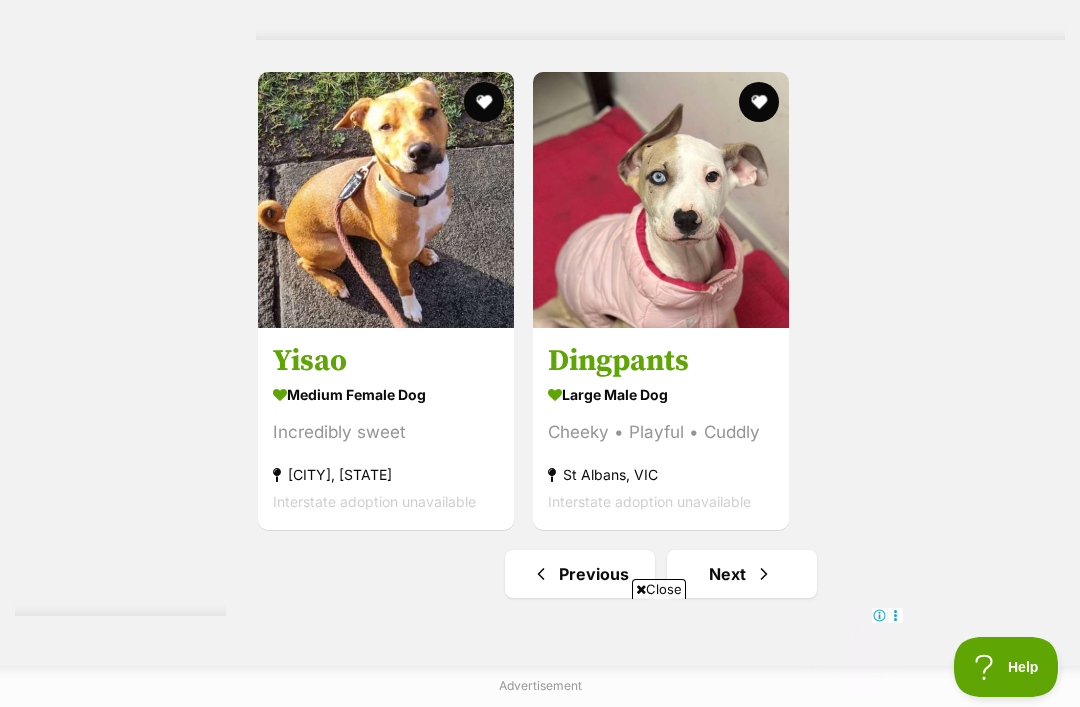 click at bounding box center (661, 200) 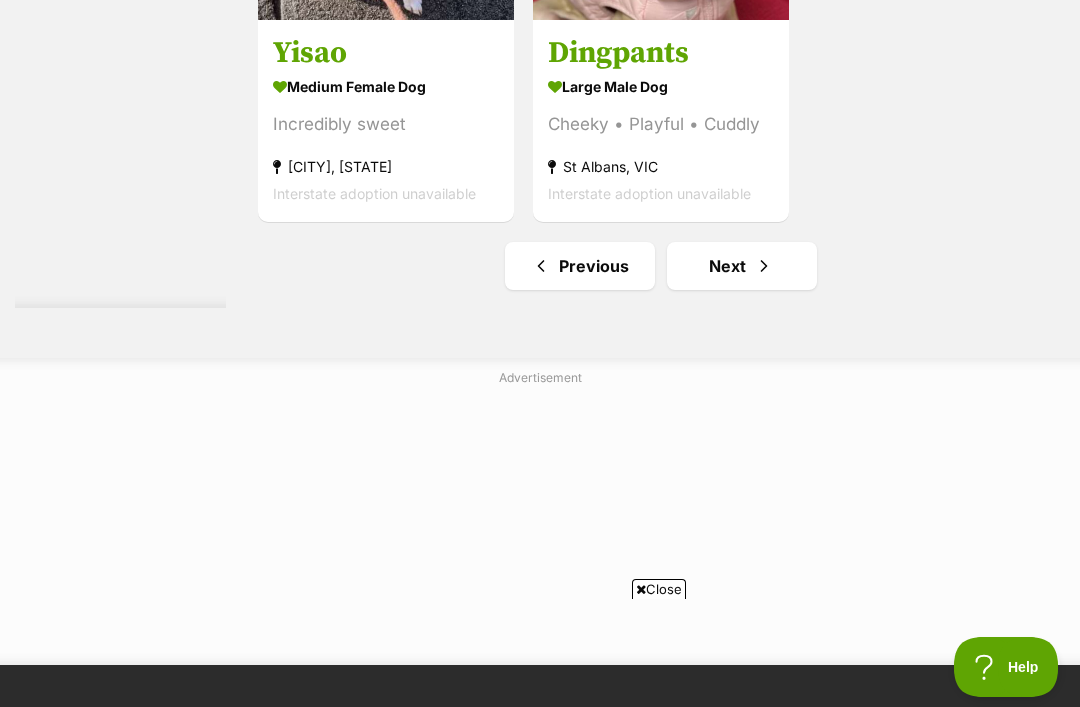 scroll, scrollTop: 4385, scrollLeft: 0, axis: vertical 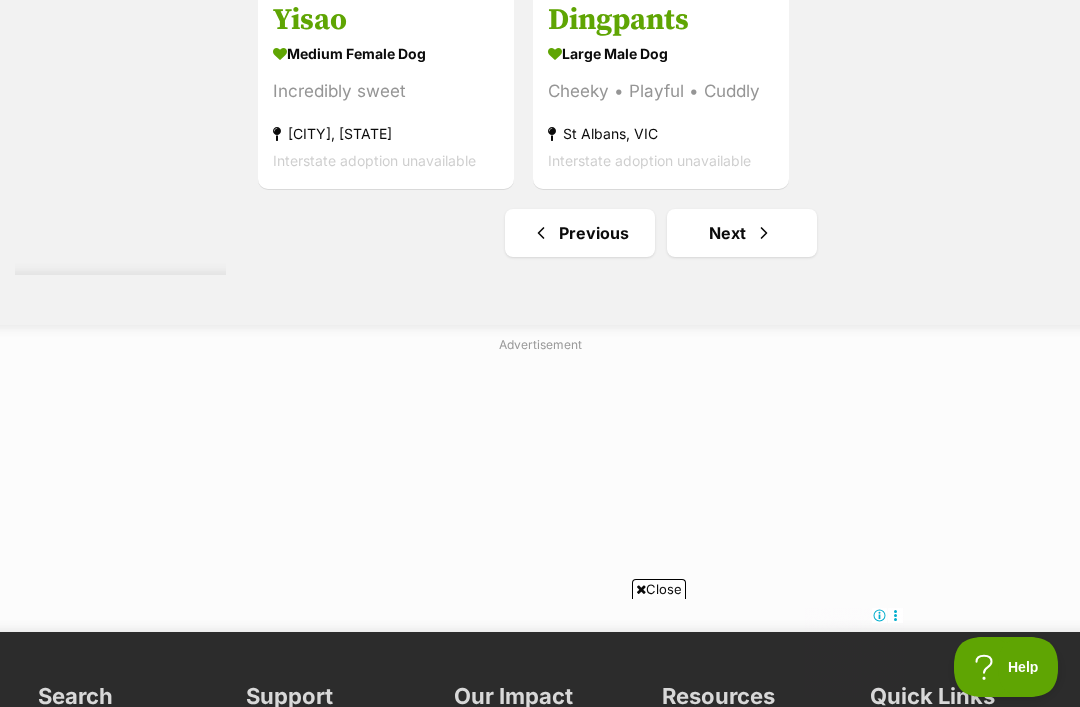 click on "Next" at bounding box center (742, 233) 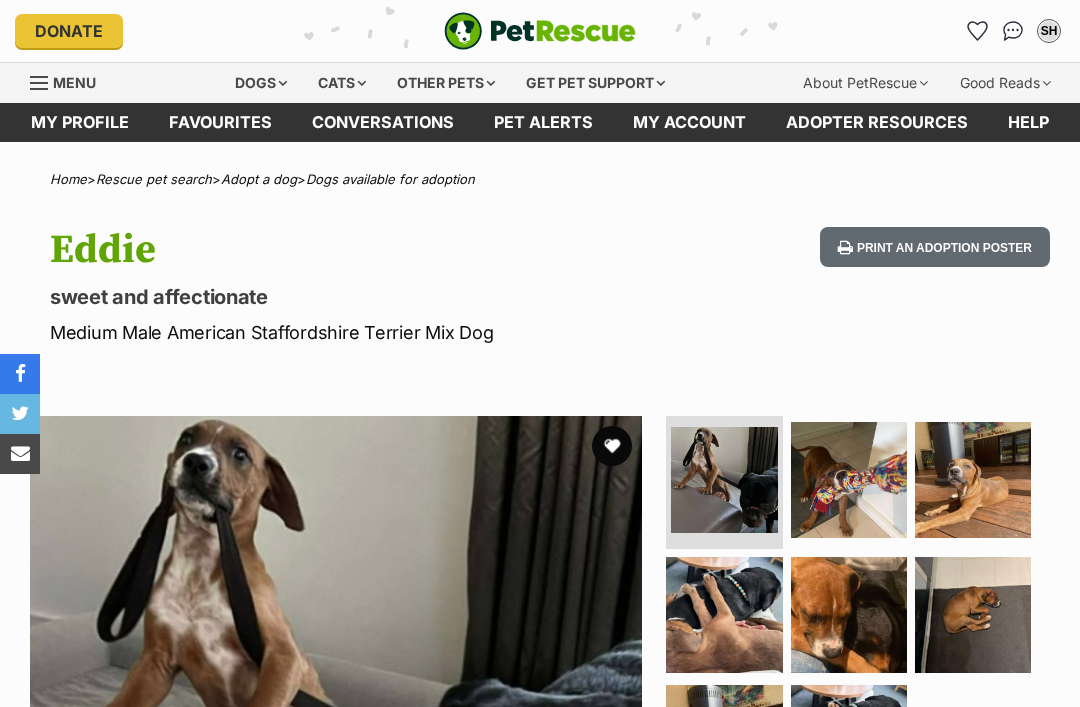 scroll, scrollTop: 0, scrollLeft: 0, axis: both 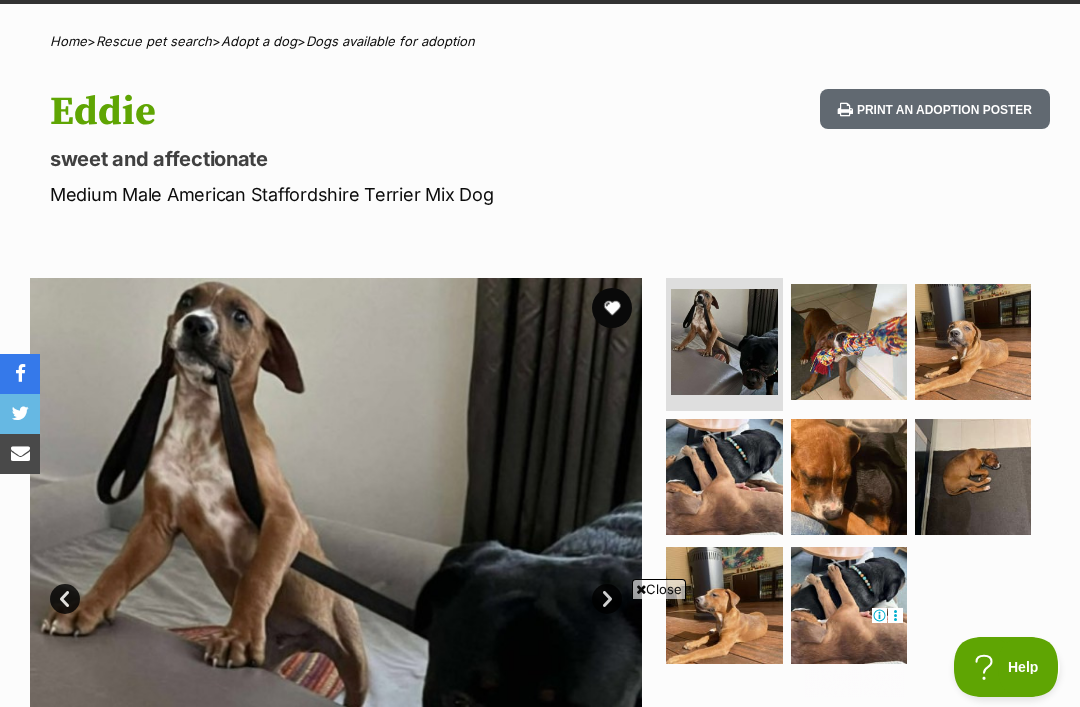 click at bounding box center (336, 584) 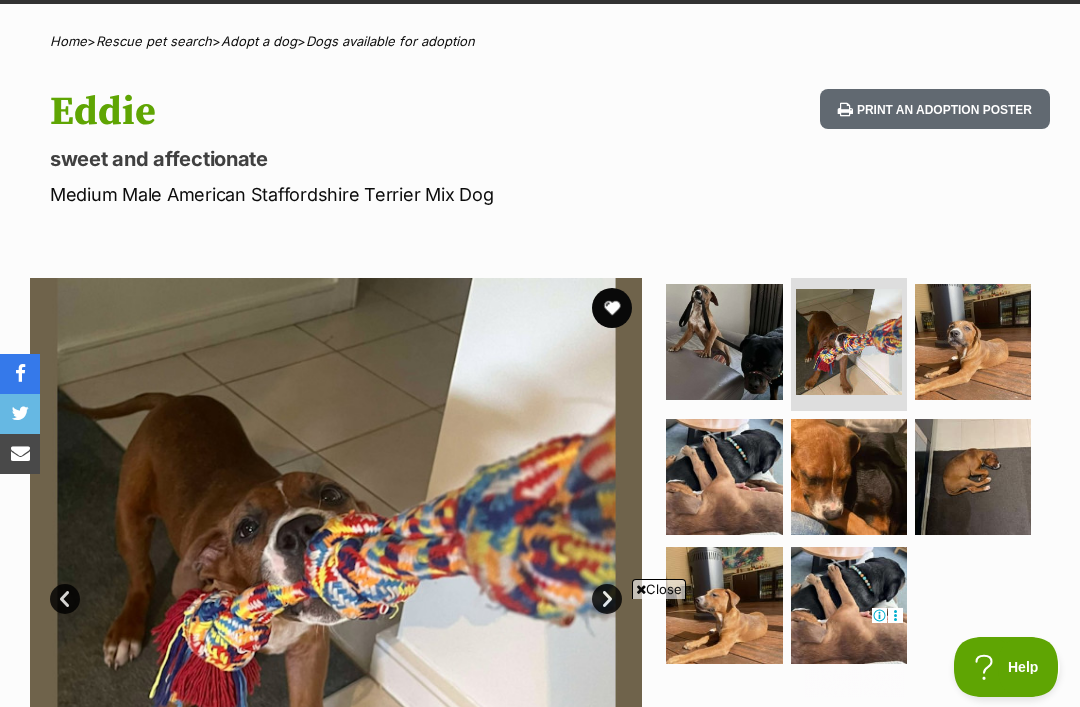 click on "Next" at bounding box center [607, 599] 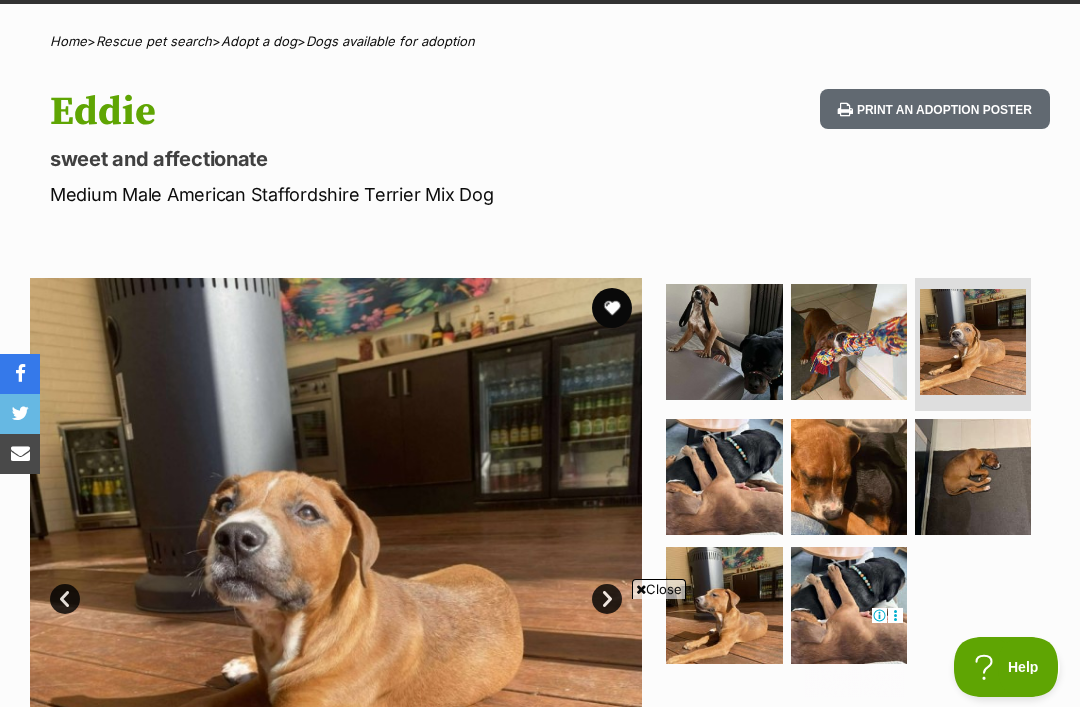 click on "Next" at bounding box center (607, 599) 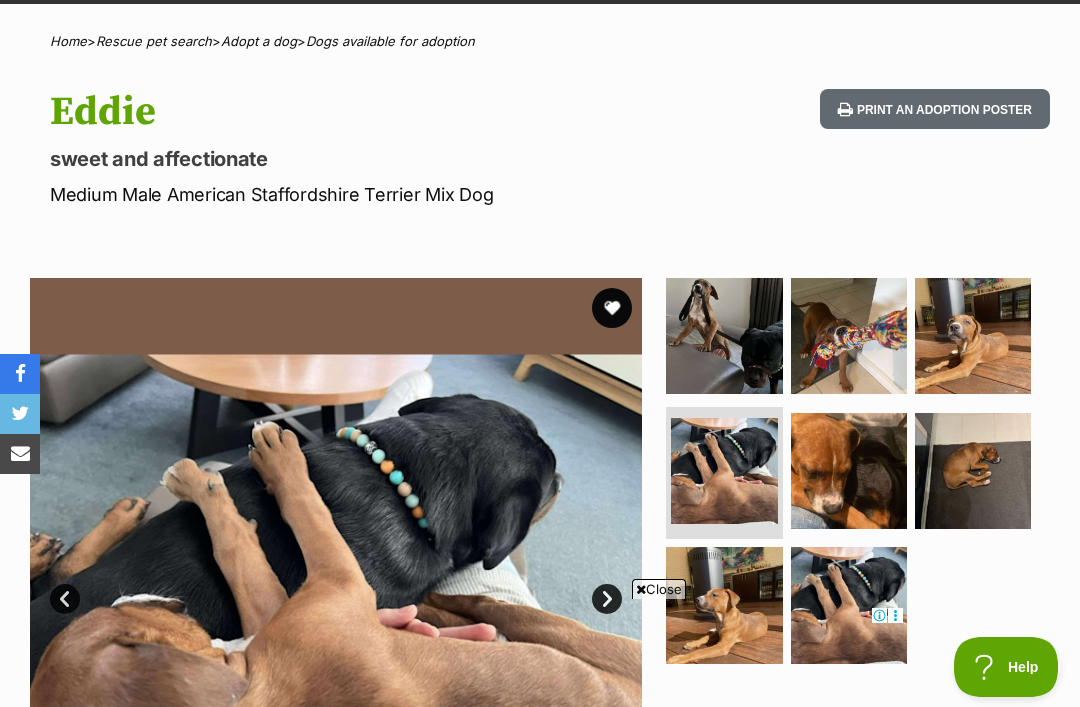 click on "Next" at bounding box center [607, 599] 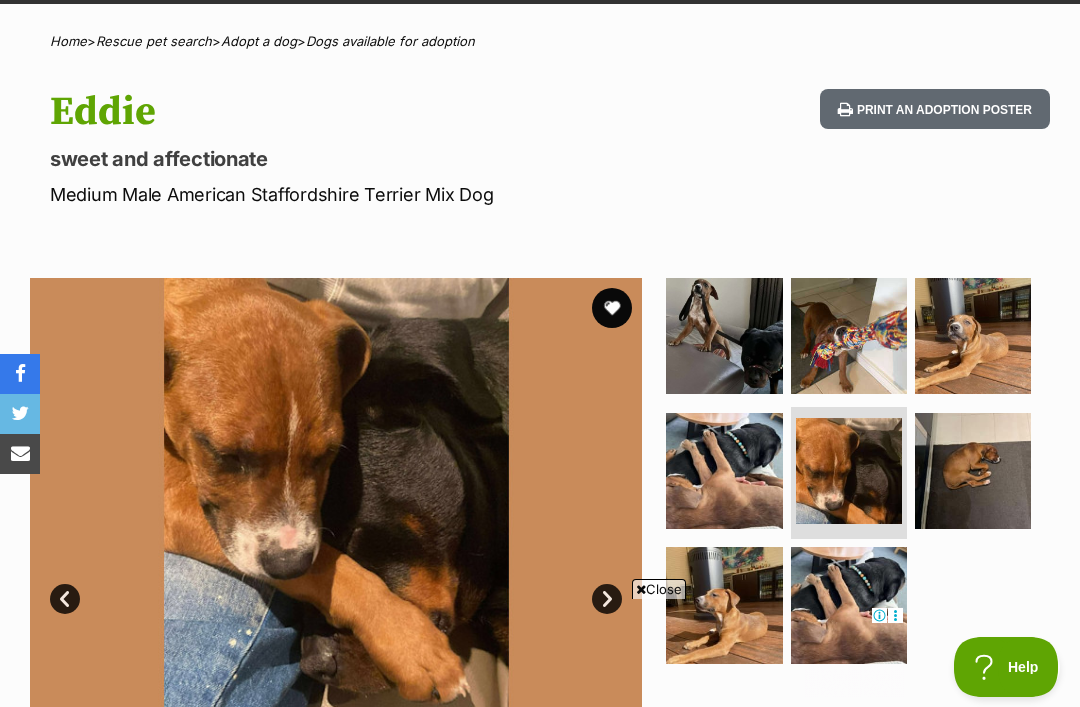 click on "Next" at bounding box center (607, 599) 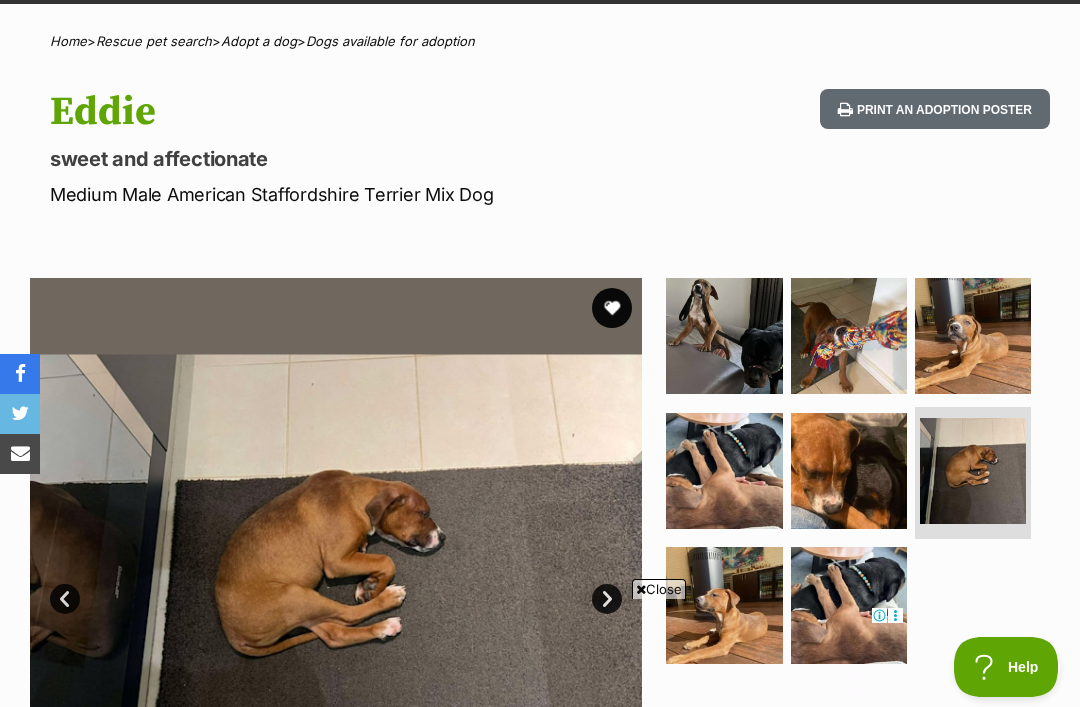 click on "Next" at bounding box center (607, 599) 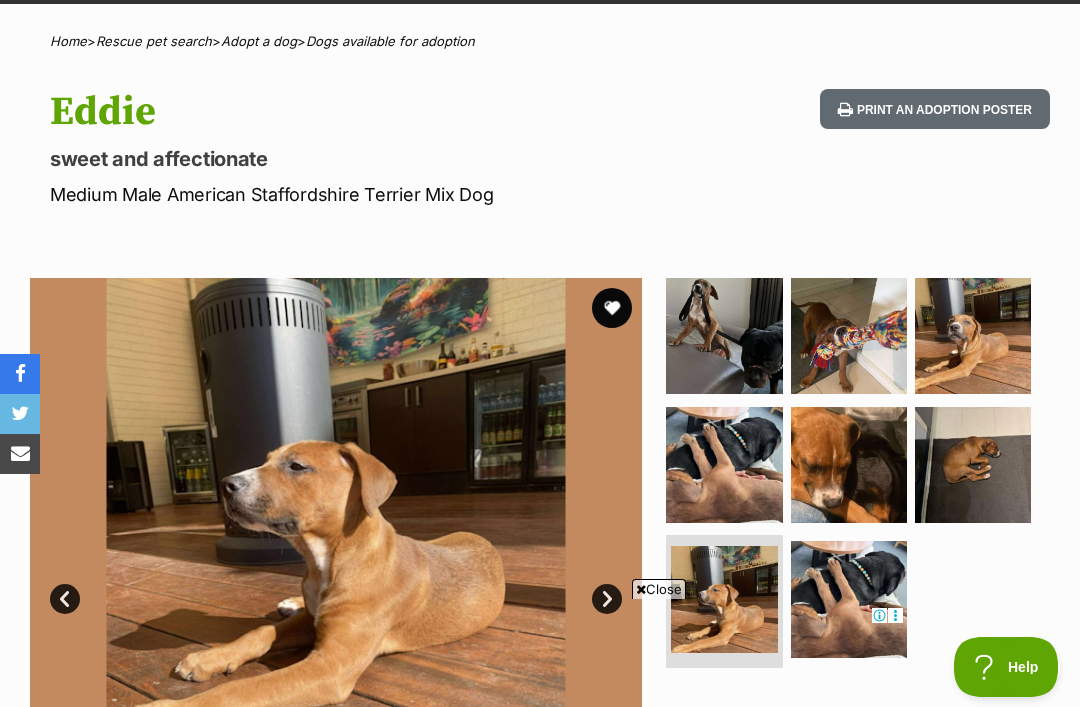 click on "Next" at bounding box center [607, 599] 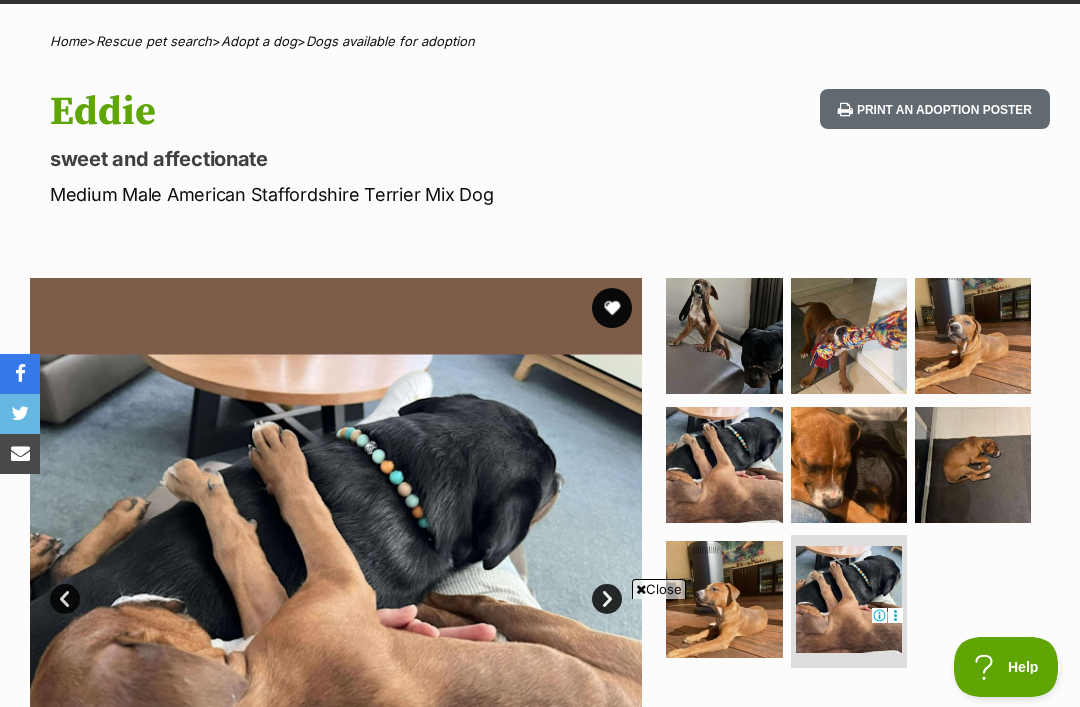 click on "Next" at bounding box center [607, 599] 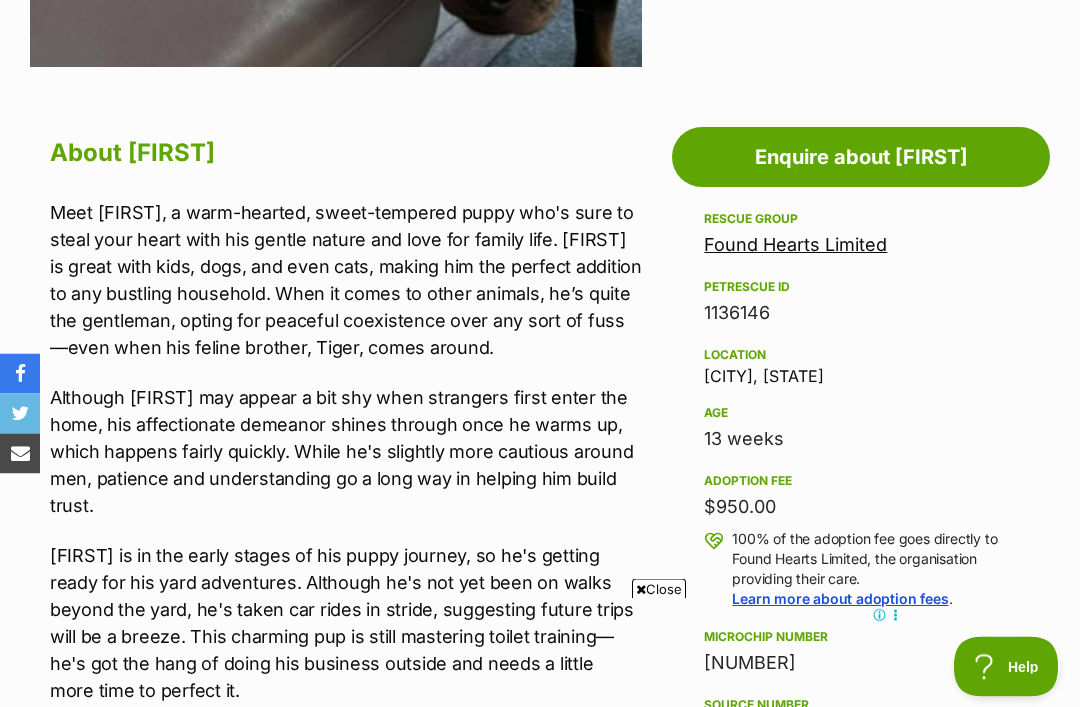 scroll, scrollTop: 0, scrollLeft: 0, axis: both 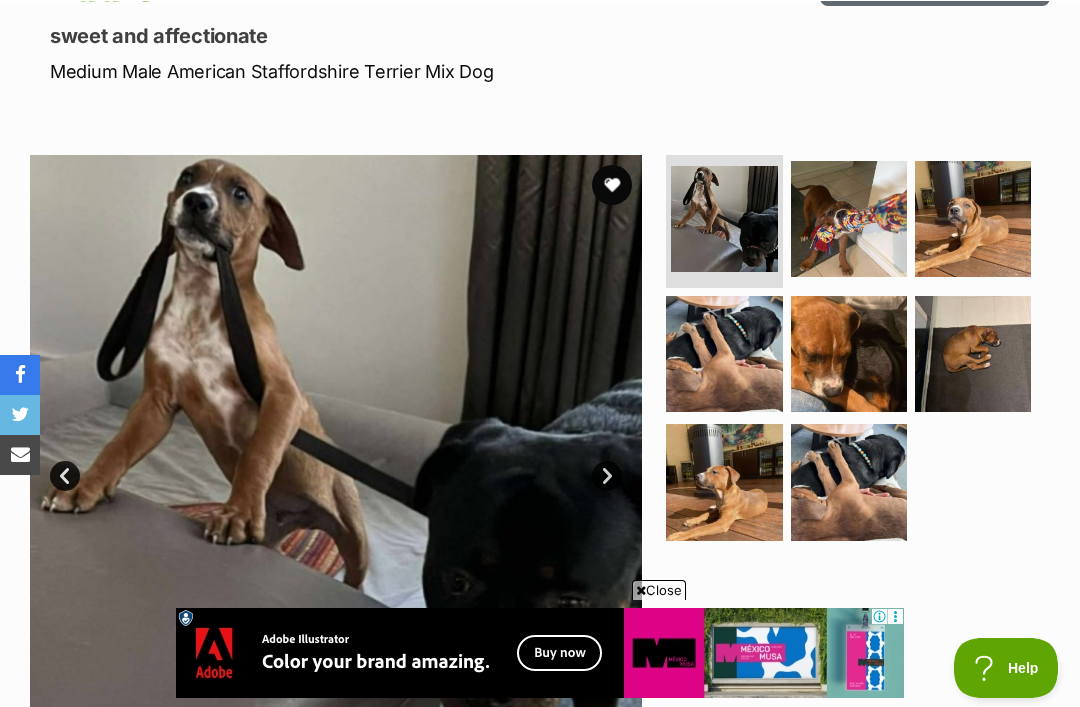 click on "Next" at bounding box center (607, 475) 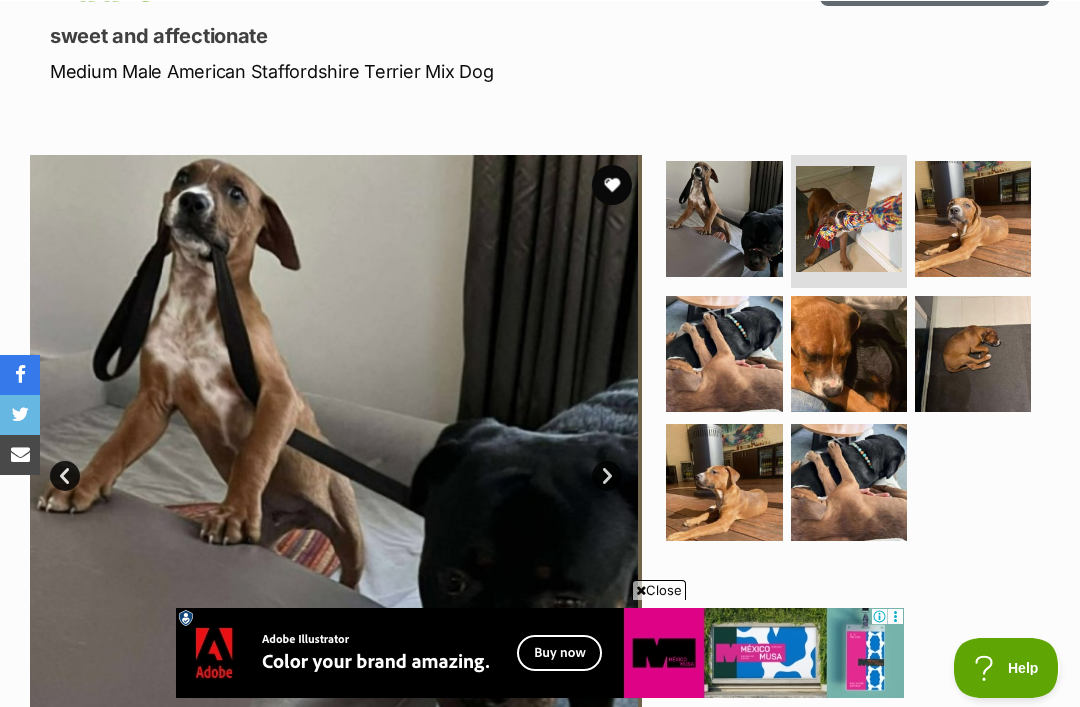 scroll, scrollTop: 261, scrollLeft: 0, axis: vertical 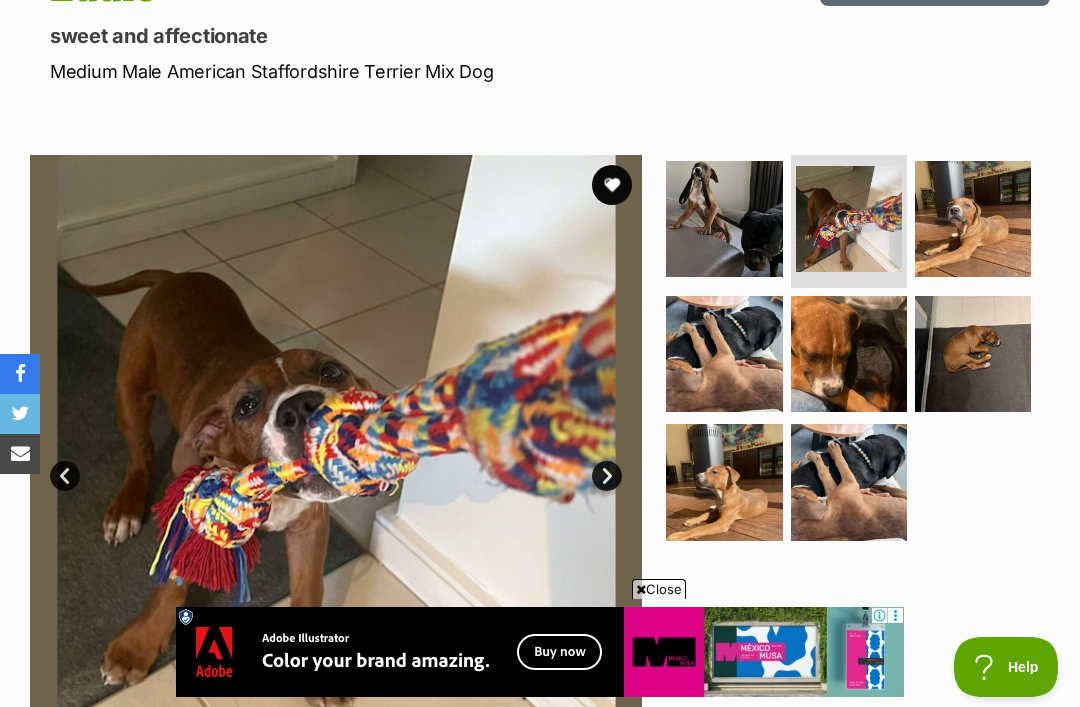 click on "Next" at bounding box center [607, 476] 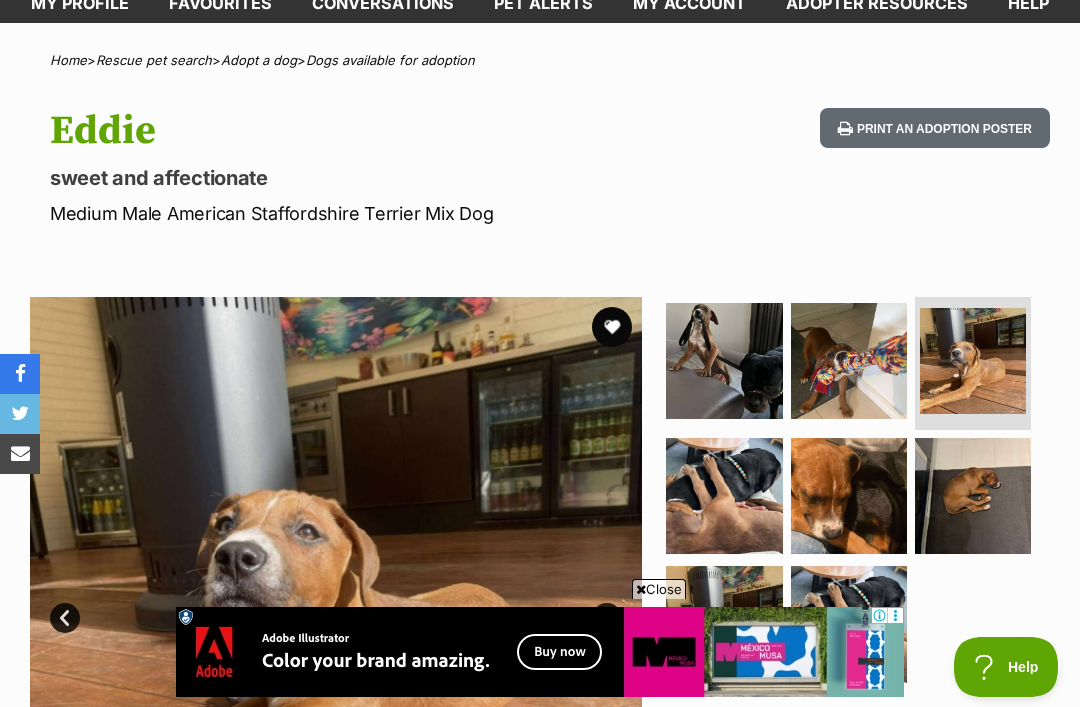 scroll, scrollTop: 0, scrollLeft: 0, axis: both 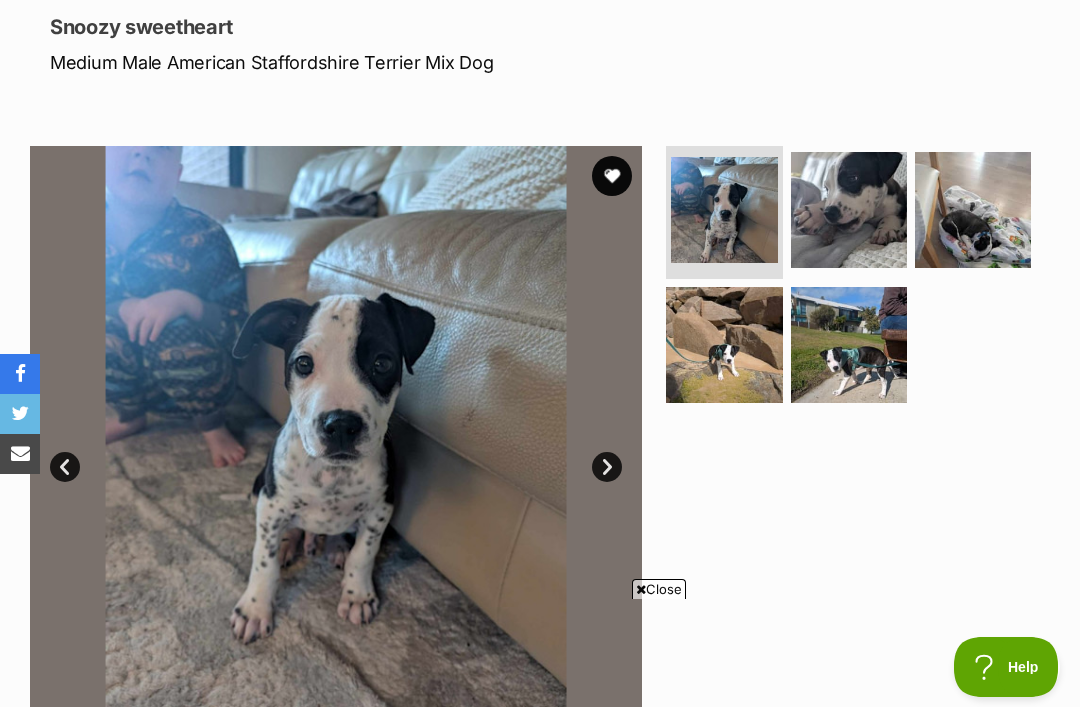click at bounding box center [336, 452] 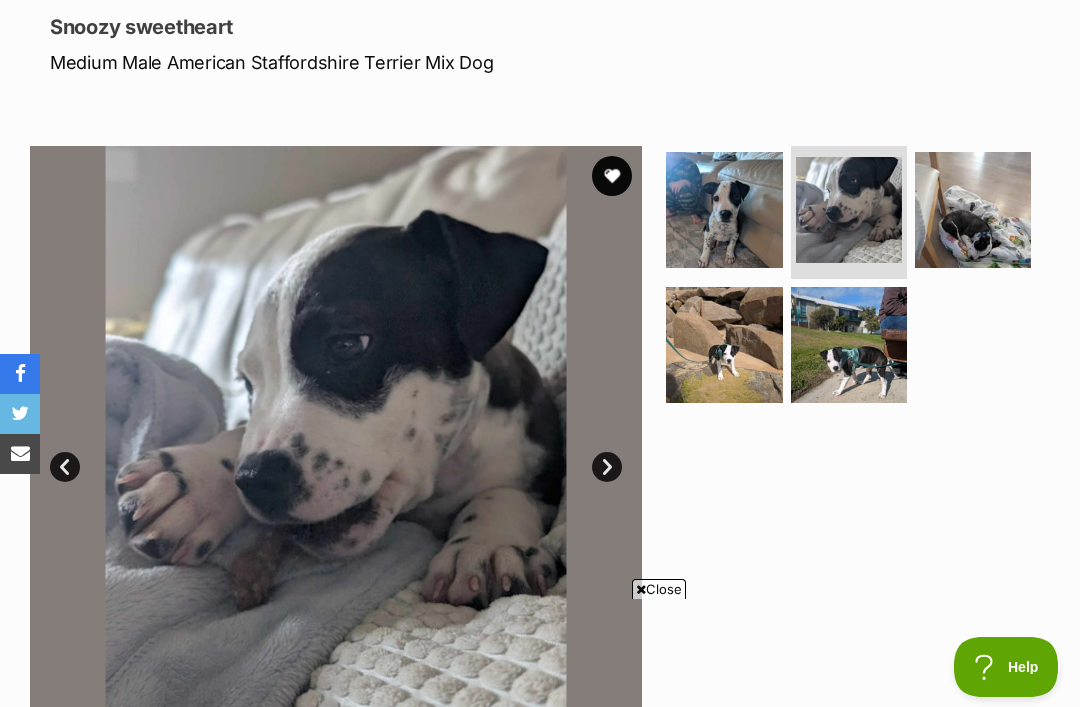click on "Next" at bounding box center (607, 467) 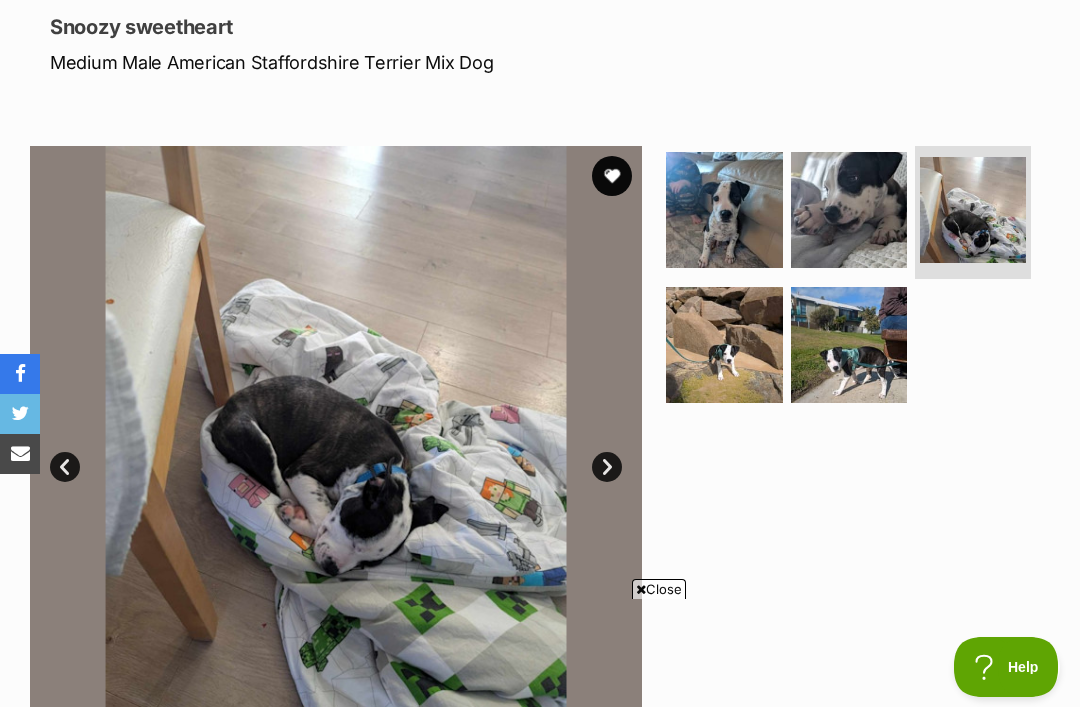 click on "Next" at bounding box center (607, 467) 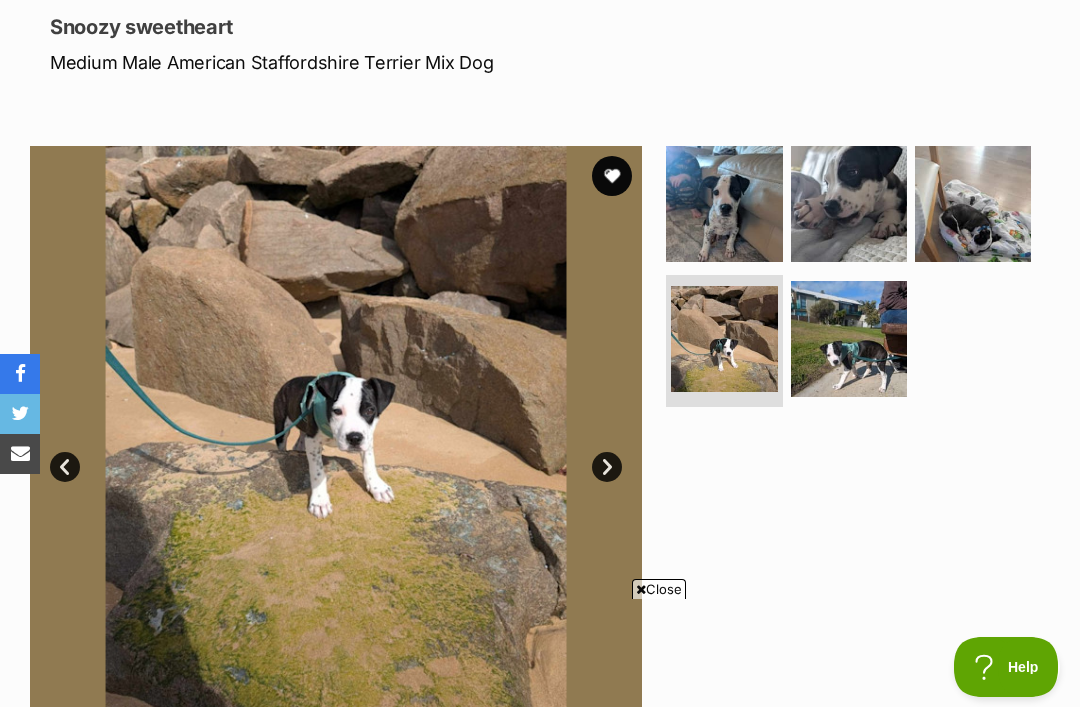 click on "Next" at bounding box center (607, 467) 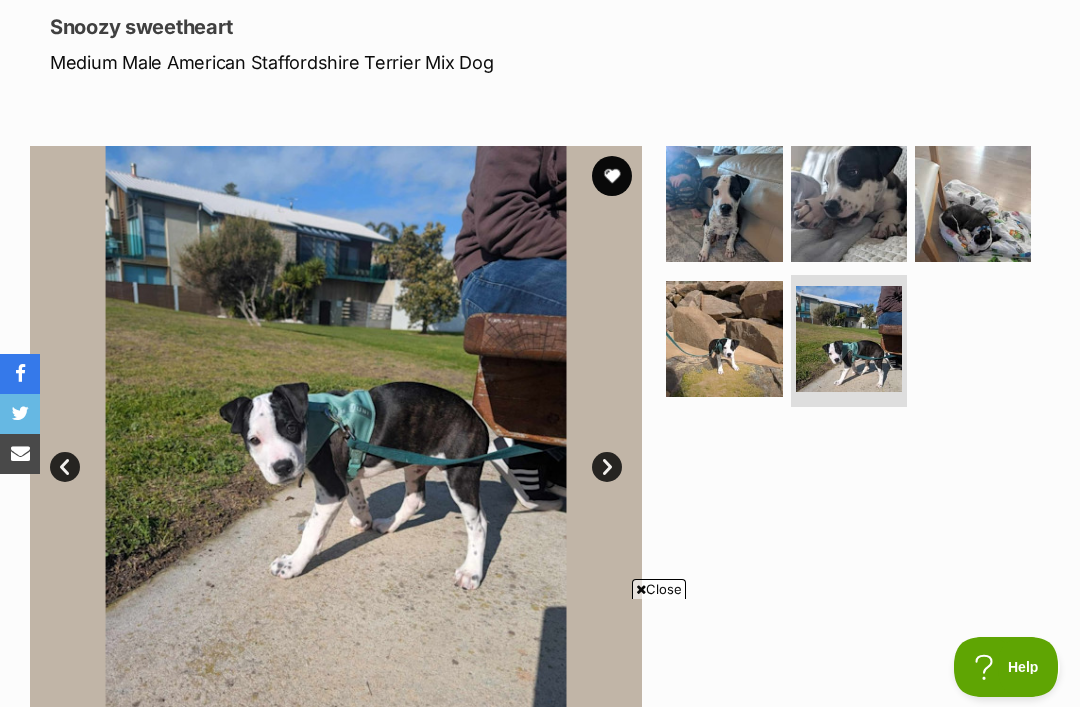 click on "Next" at bounding box center [607, 467] 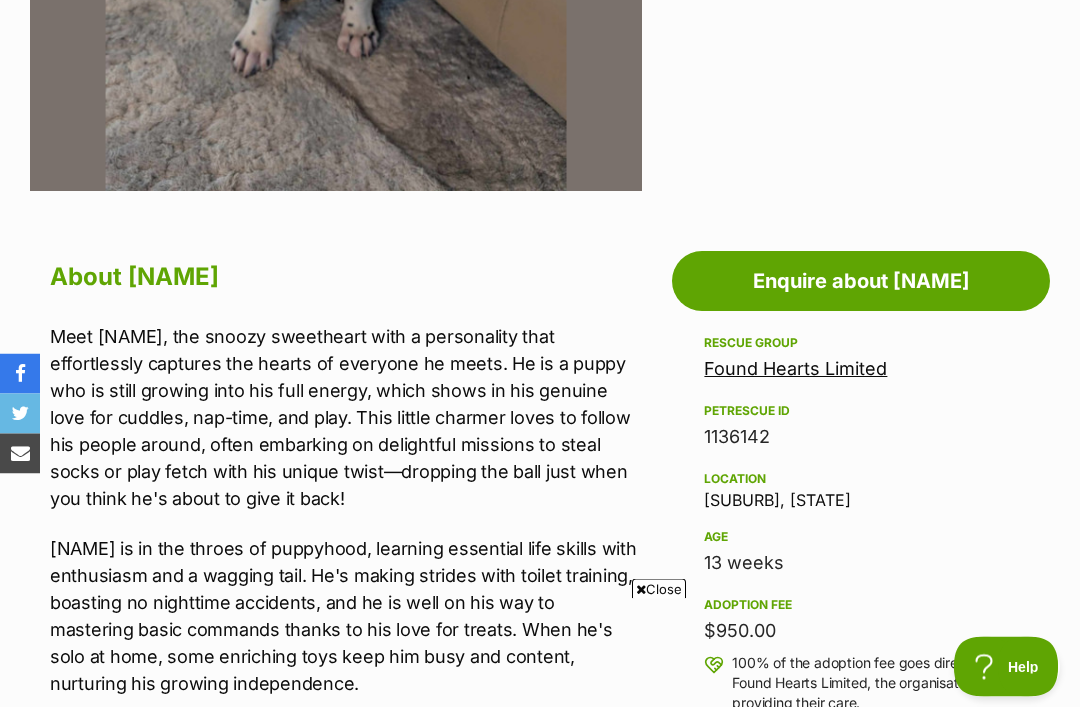 scroll, scrollTop: 874, scrollLeft: 0, axis: vertical 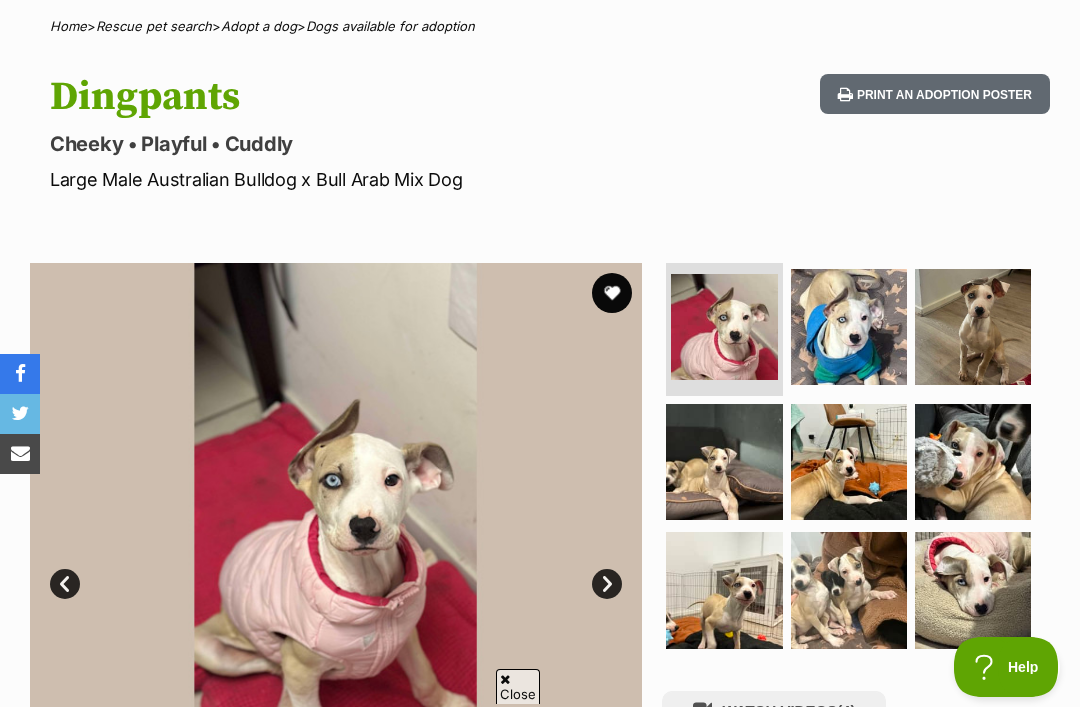 click on "Next" at bounding box center [607, 584] 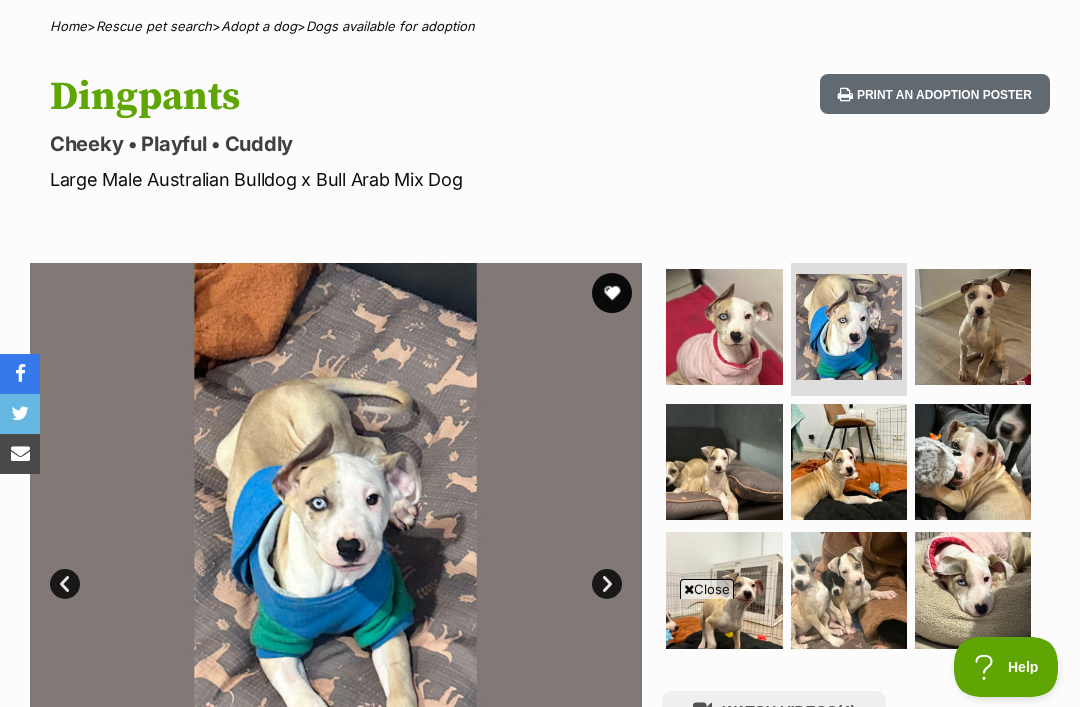 scroll, scrollTop: 0, scrollLeft: 0, axis: both 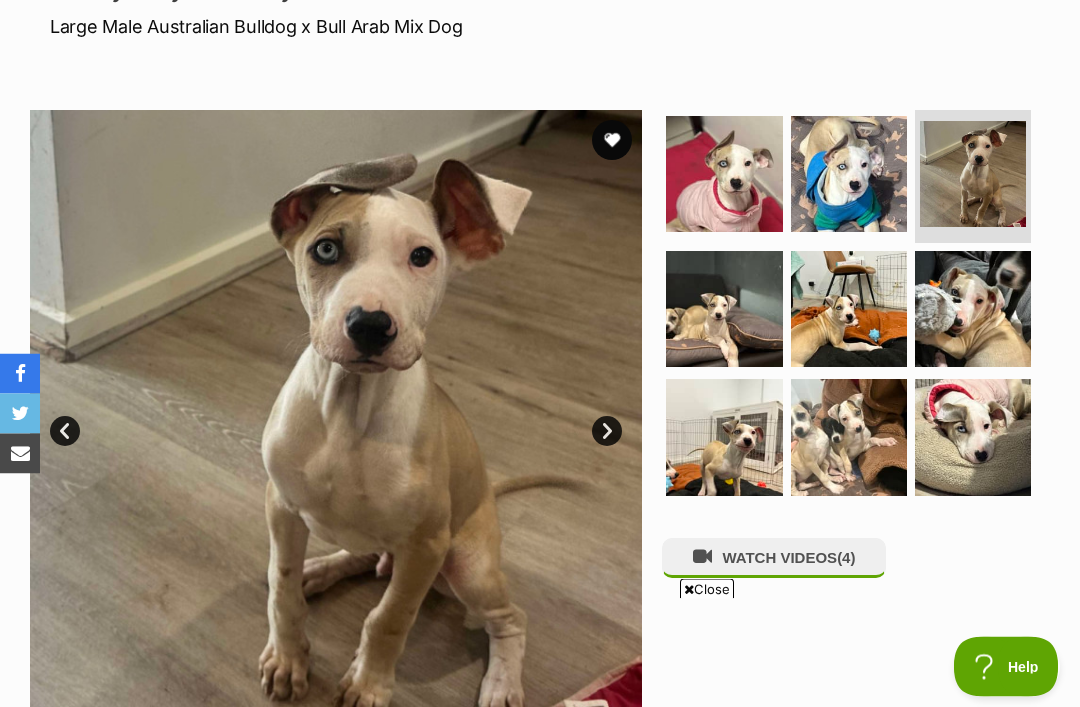 click on "Next" at bounding box center [607, 432] 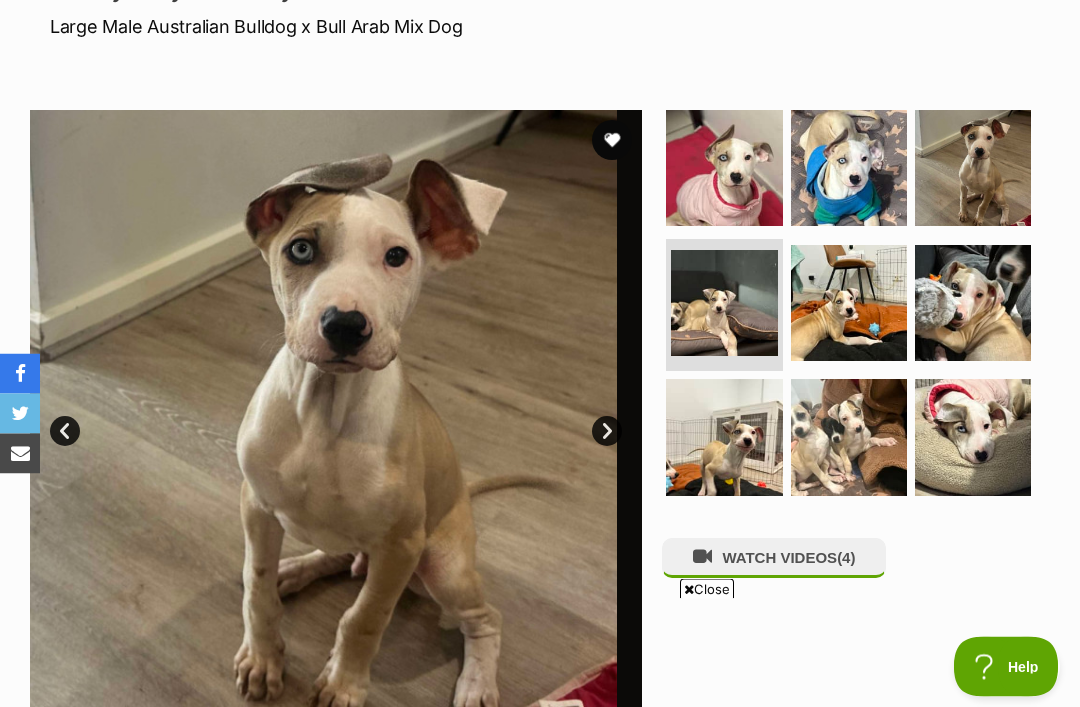 scroll, scrollTop: 306, scrollLeft: 0, axis: vertical 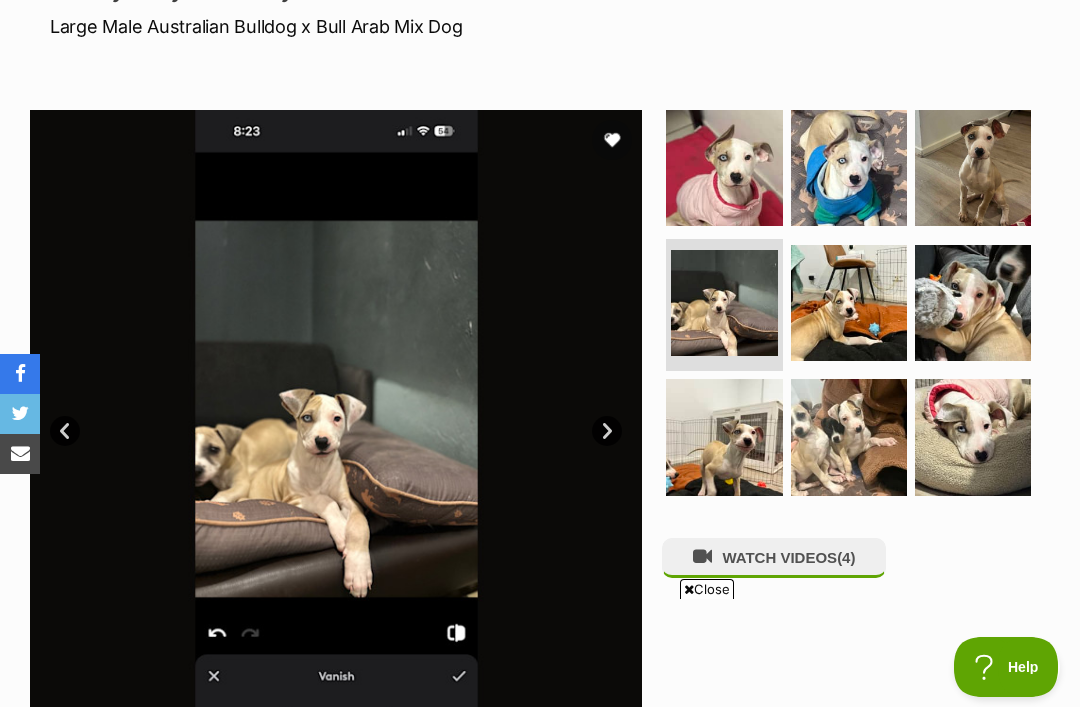 click on "Next" at bounding box center (607, 431) 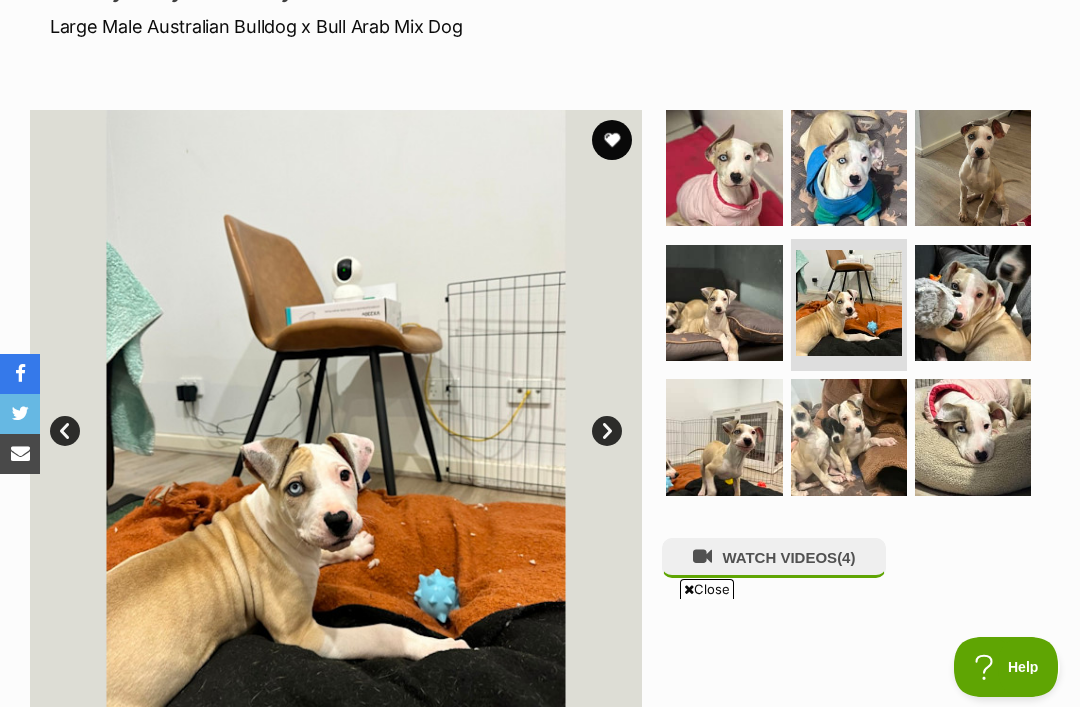 click on "Next" at bounding box center (607, 431) 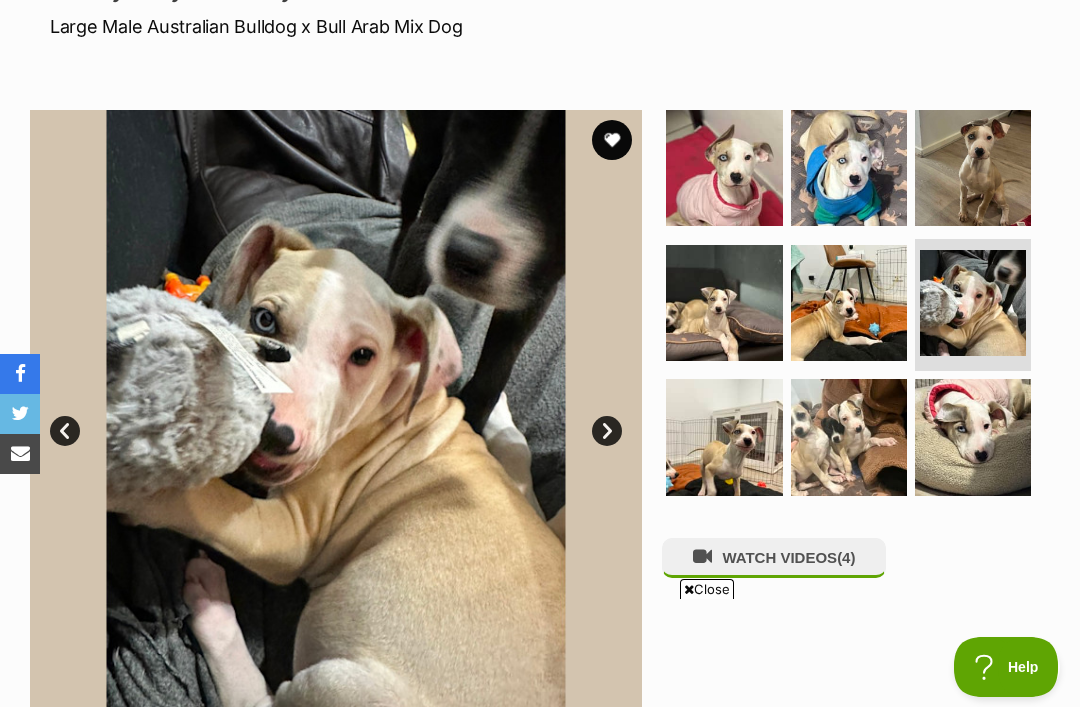 click on "Next" at bounding box center (607, 431) 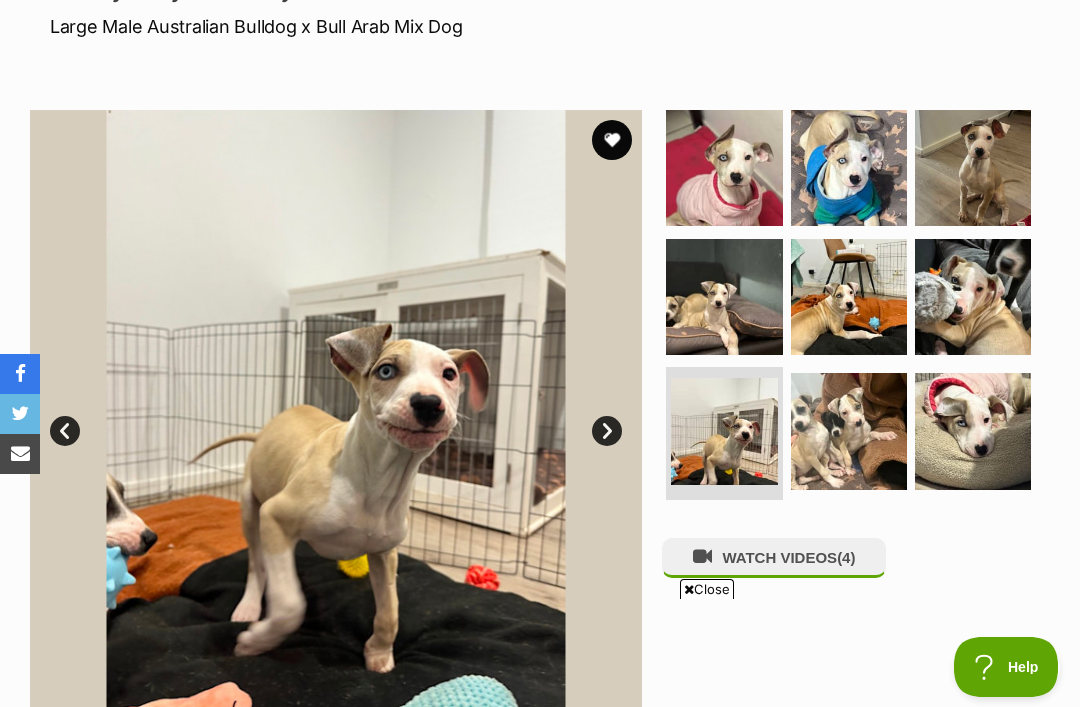 click on "Next" at bounding box center (607, 431) 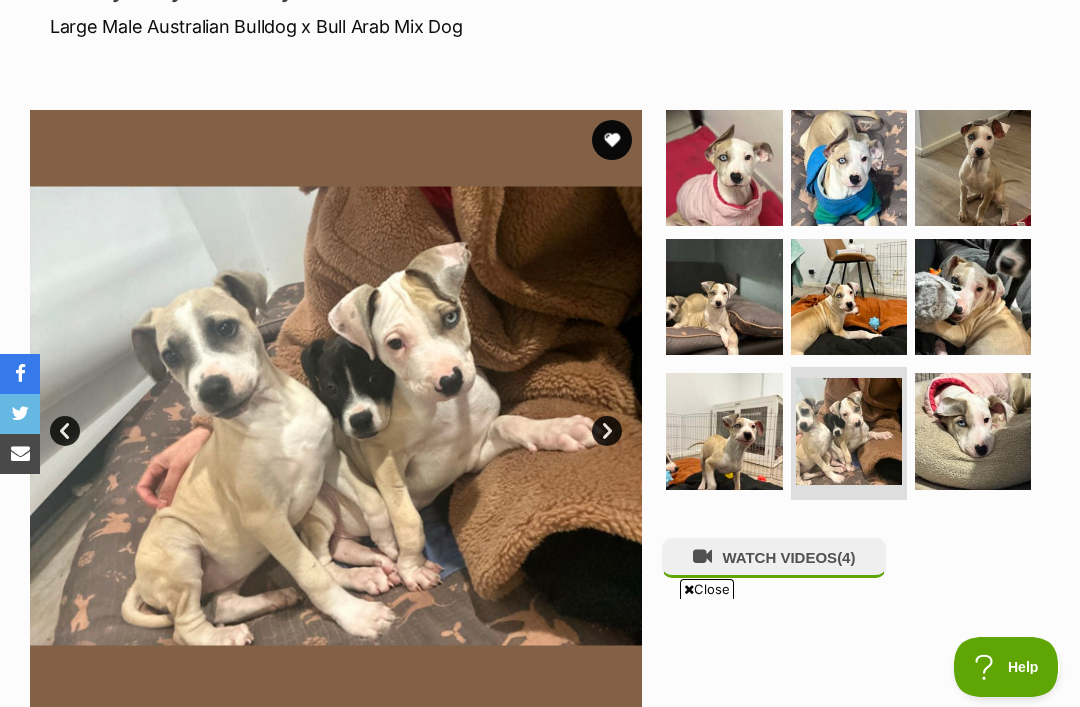 click on "Next" at bounding box center [607, 431] 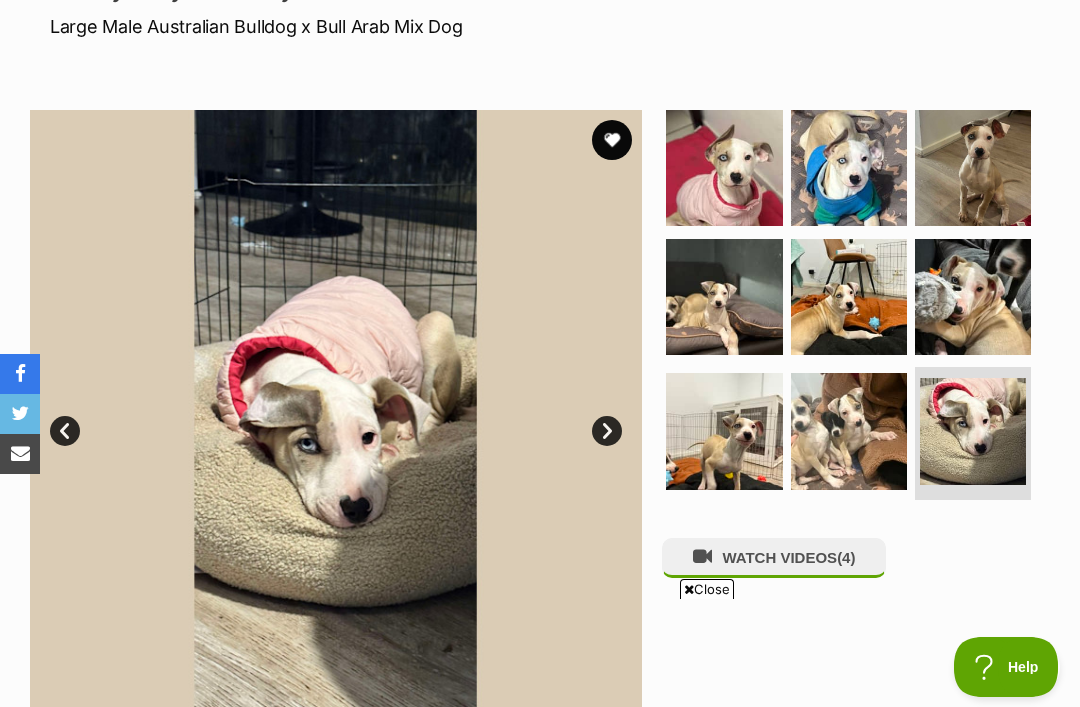 scroll, scrollTop: 0, scrollLeft: 0, axis: both 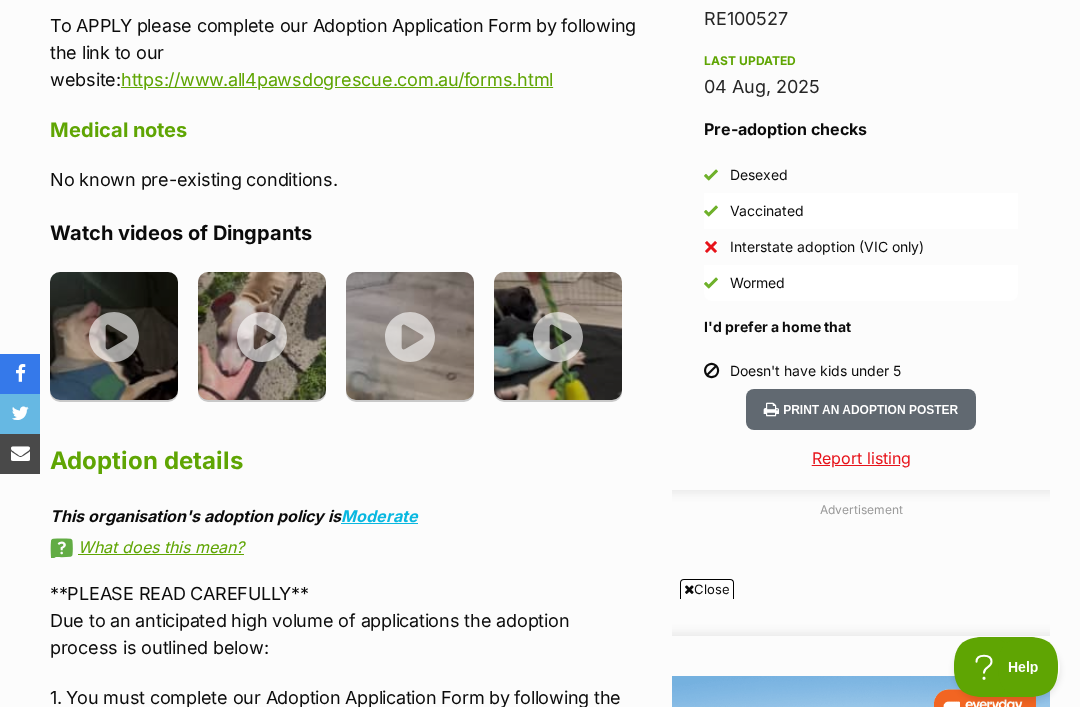 click at bounding box center [114, 336] 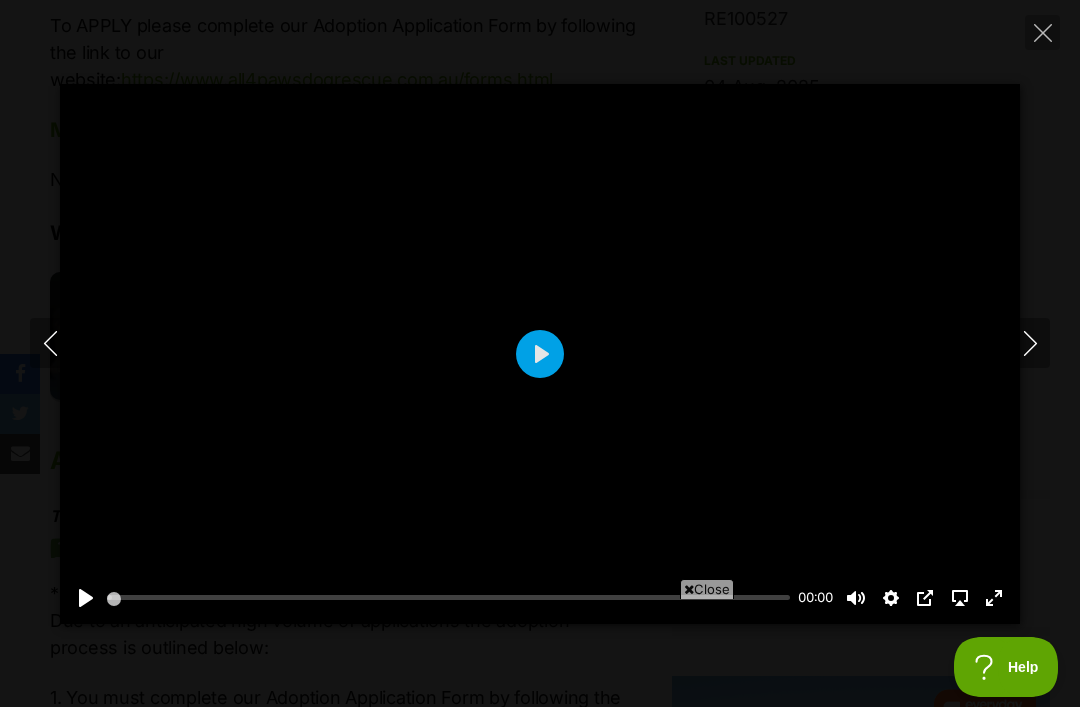 scroll, scrollTop: 0, scrollLeft: 0, axis: both 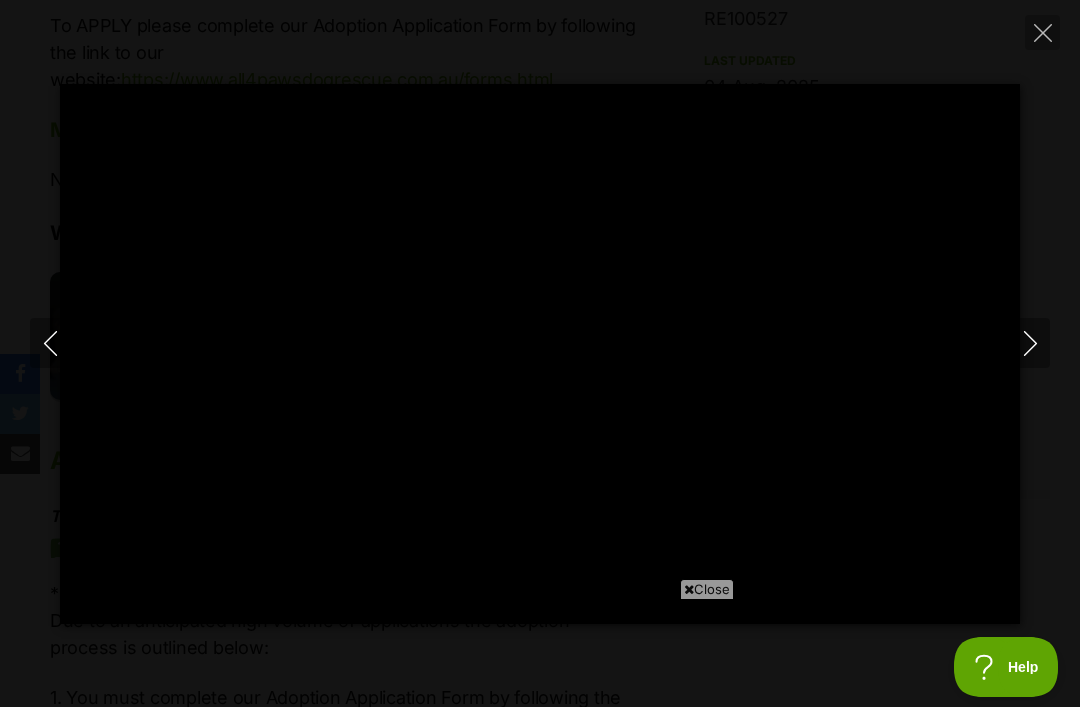 type on "100" 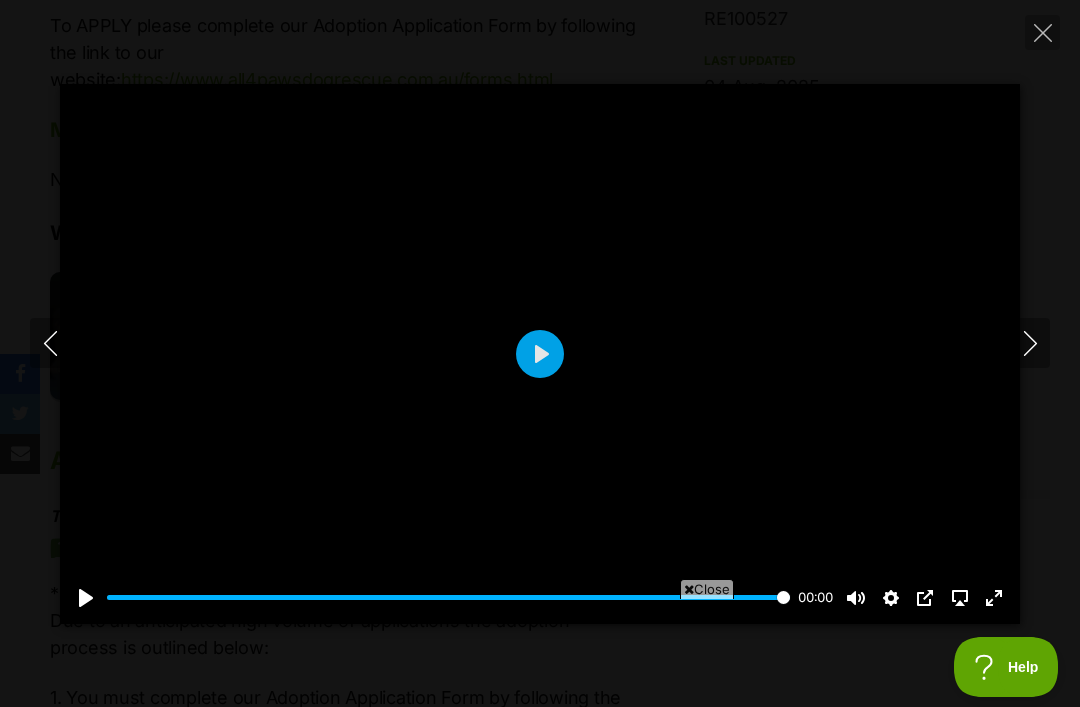 click 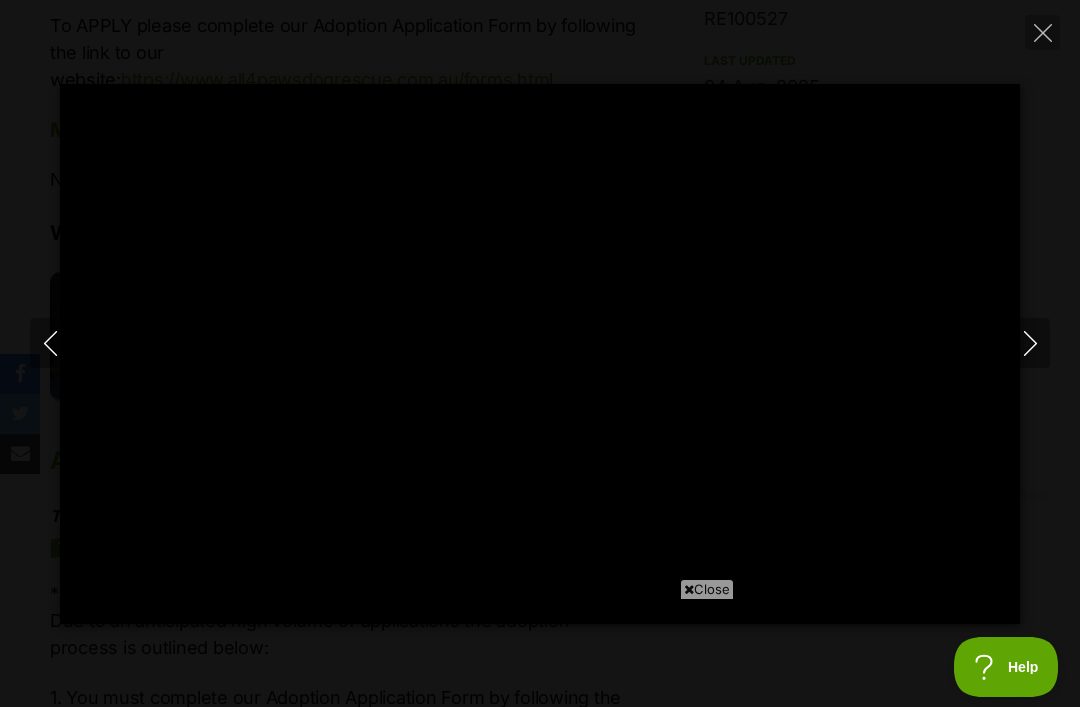 type on "100" 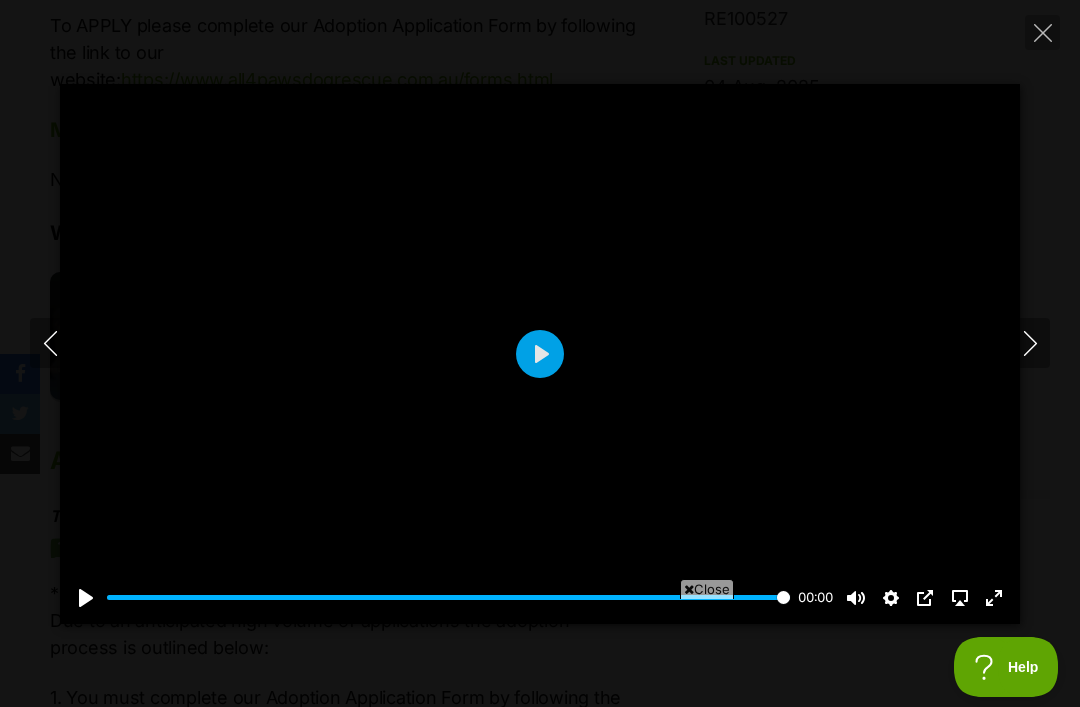 click 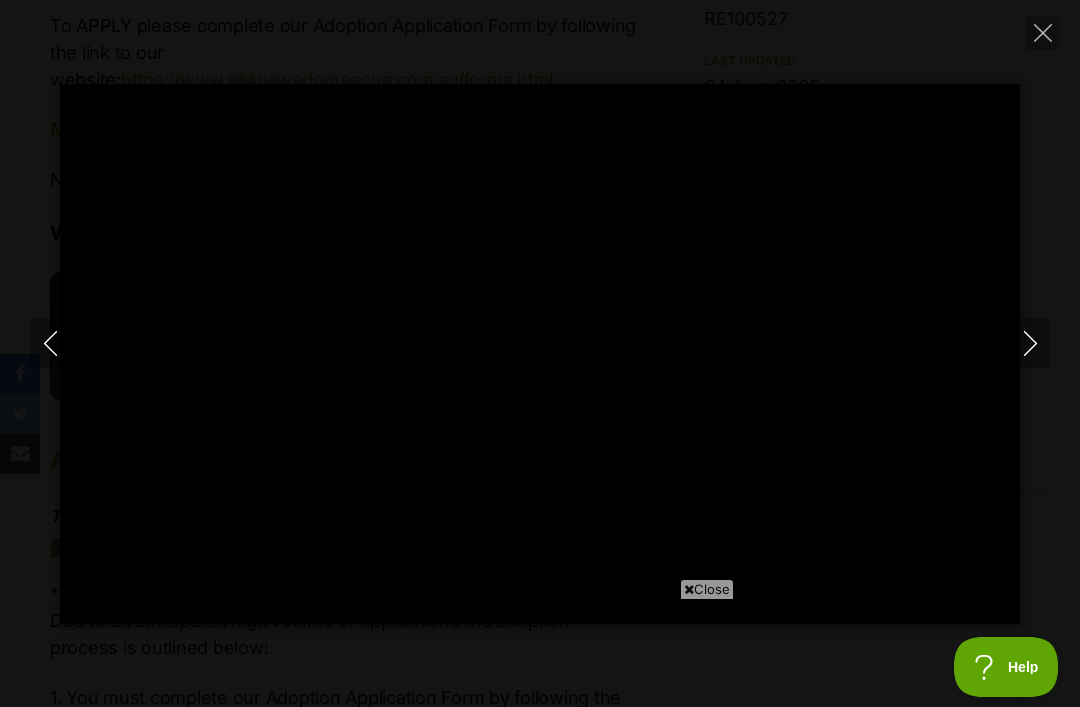 scroll, scrollTop: 0, scrollLeft: 0, axis: both 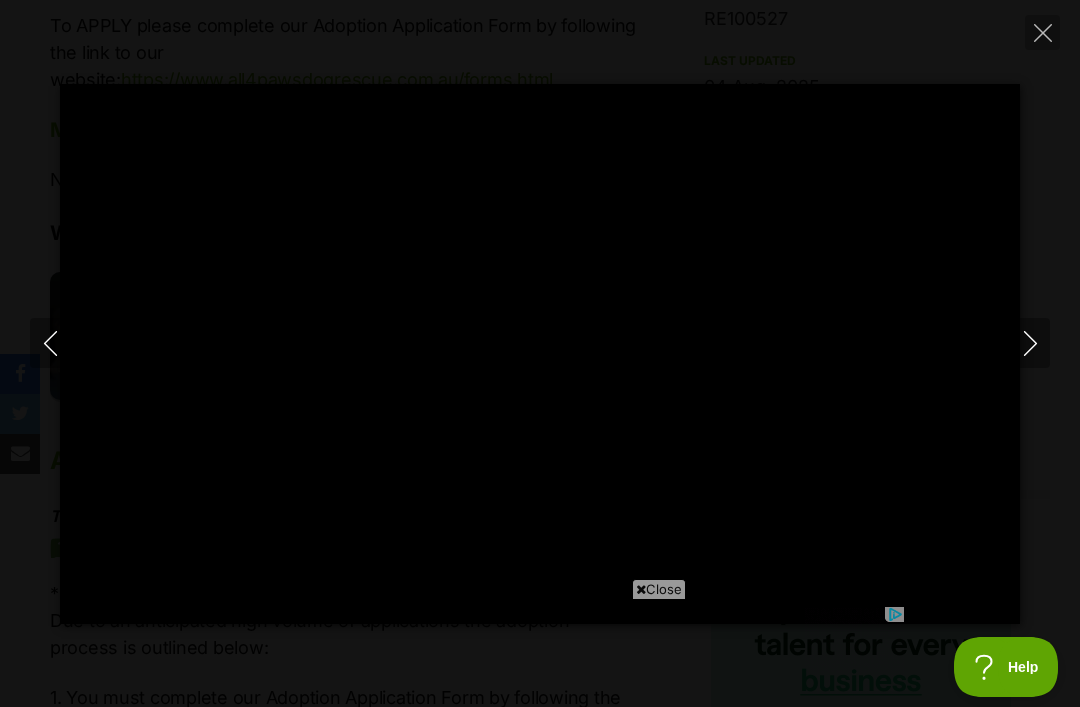 click 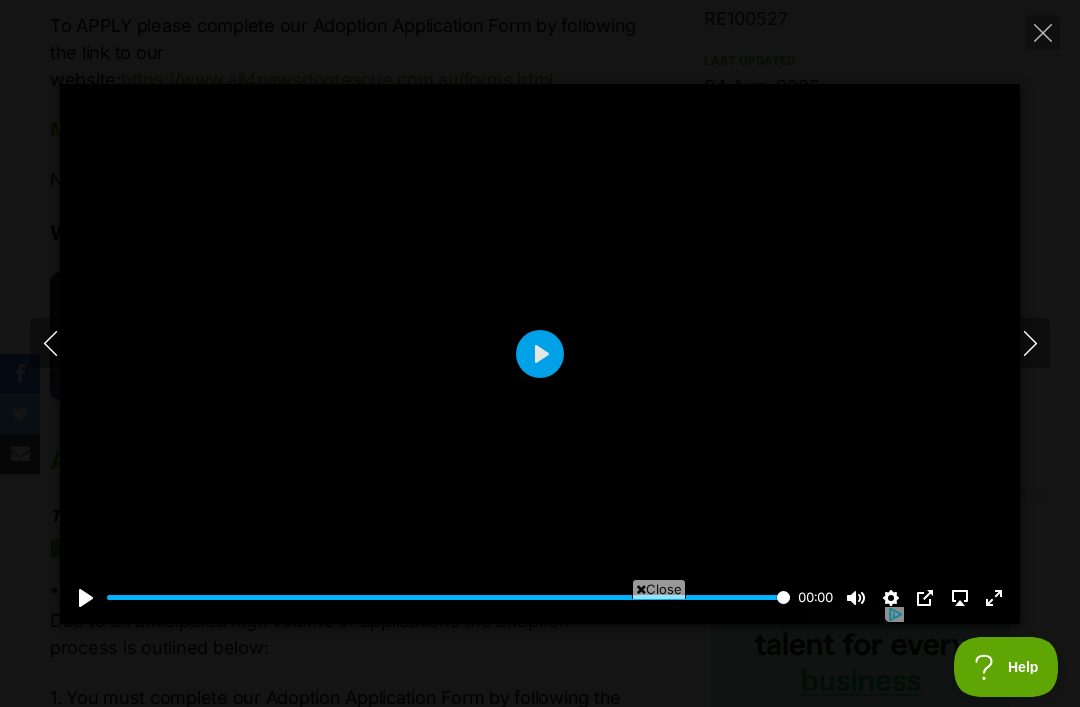 click 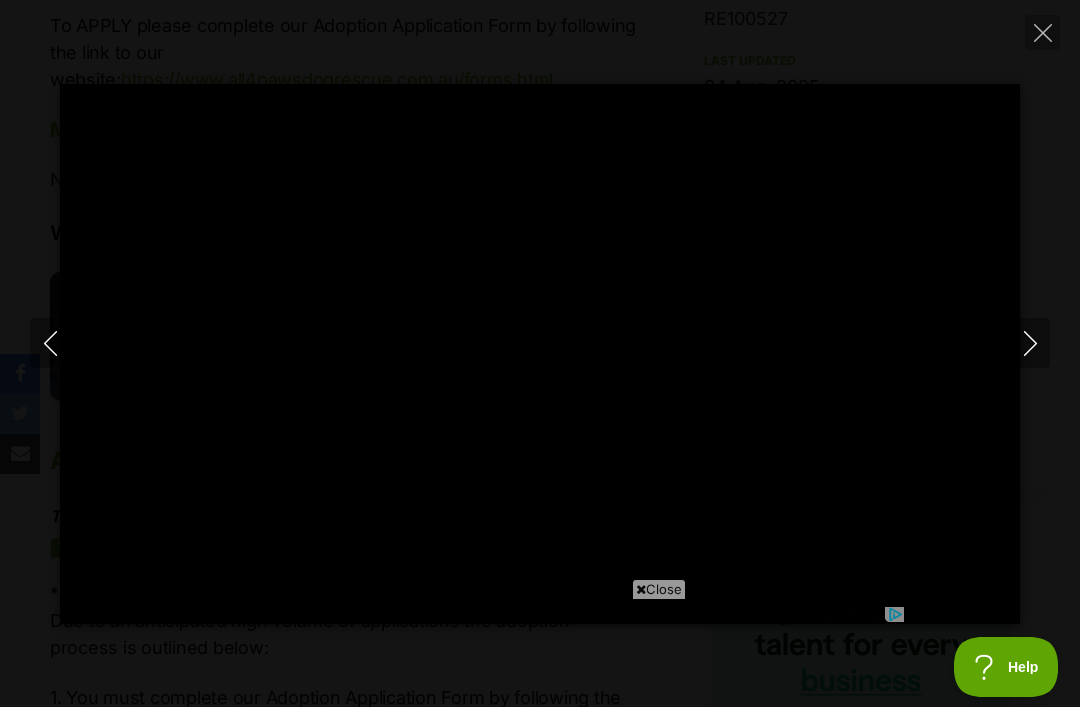 click at bounding box center (1042, 32) 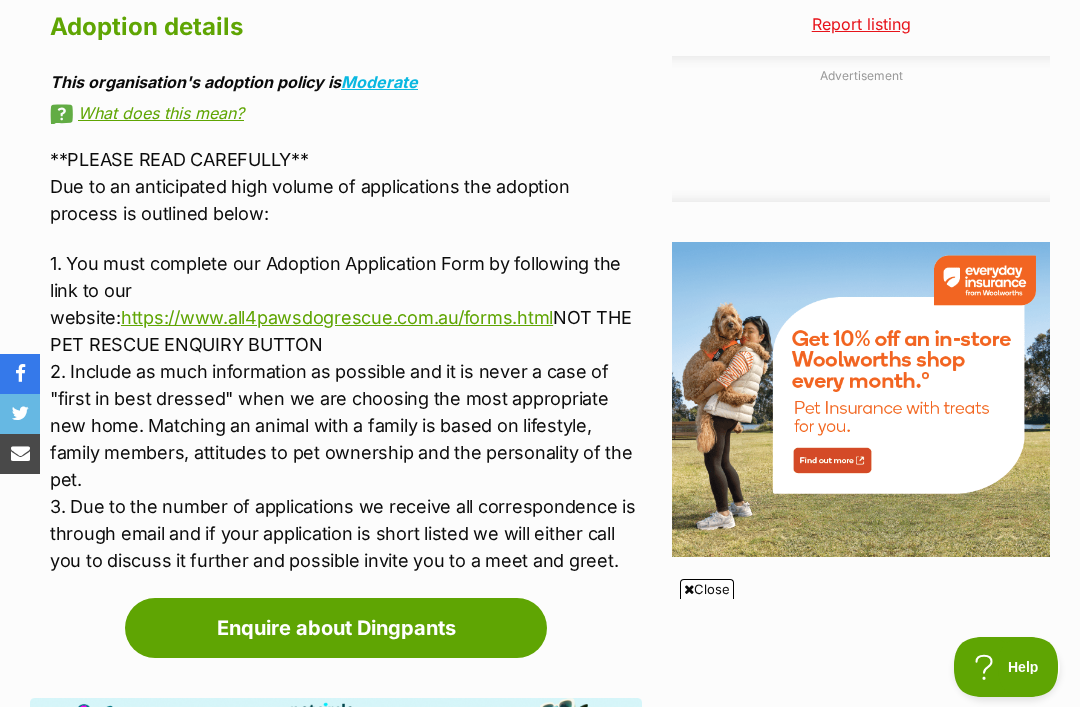 scroll, scrollTop: 0, scrollLeft: 0, axis: both 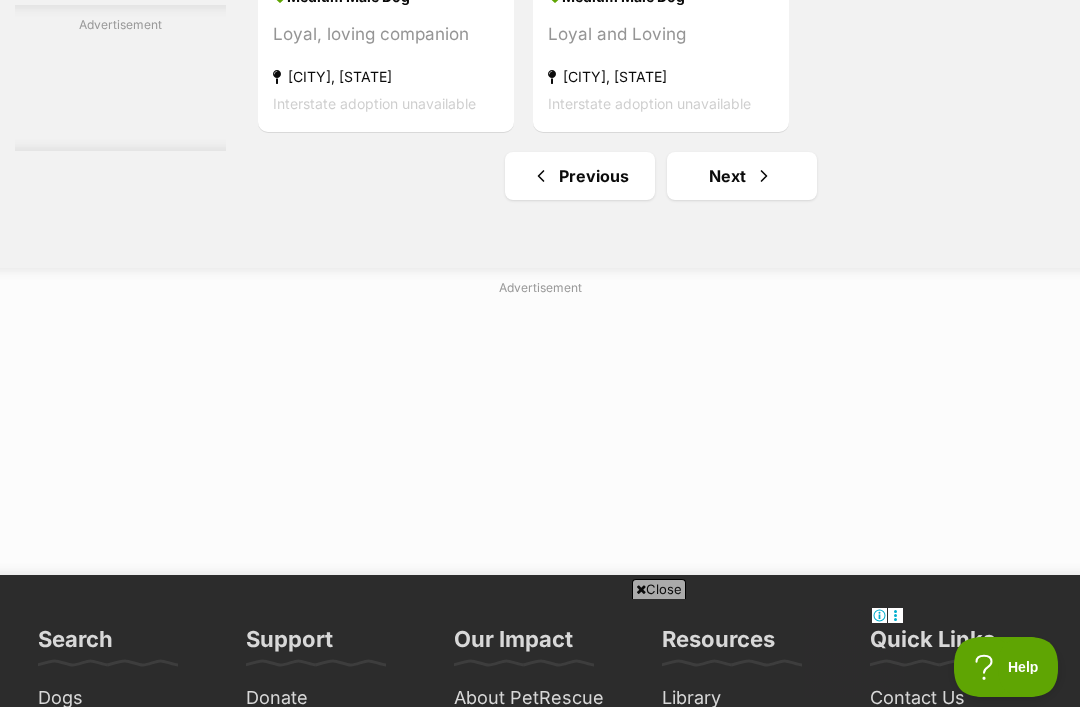 click on "Next" at bounding box center [742, 176] 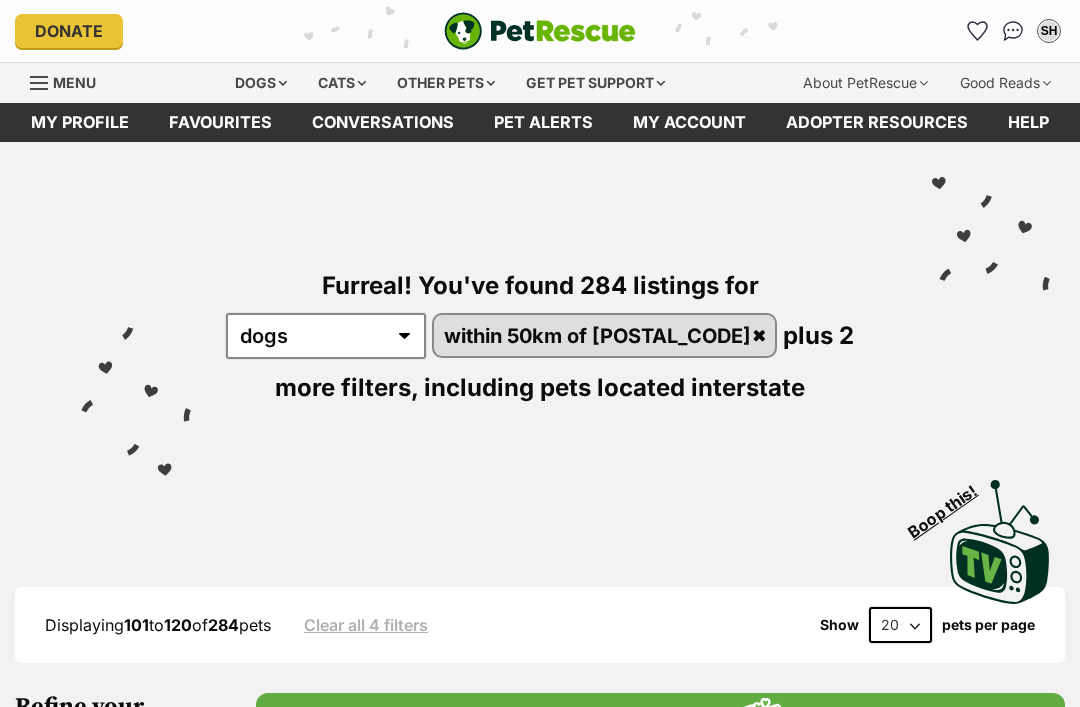 scroll, scrollTop: 140, scrollLeft: 0, axis: vertical 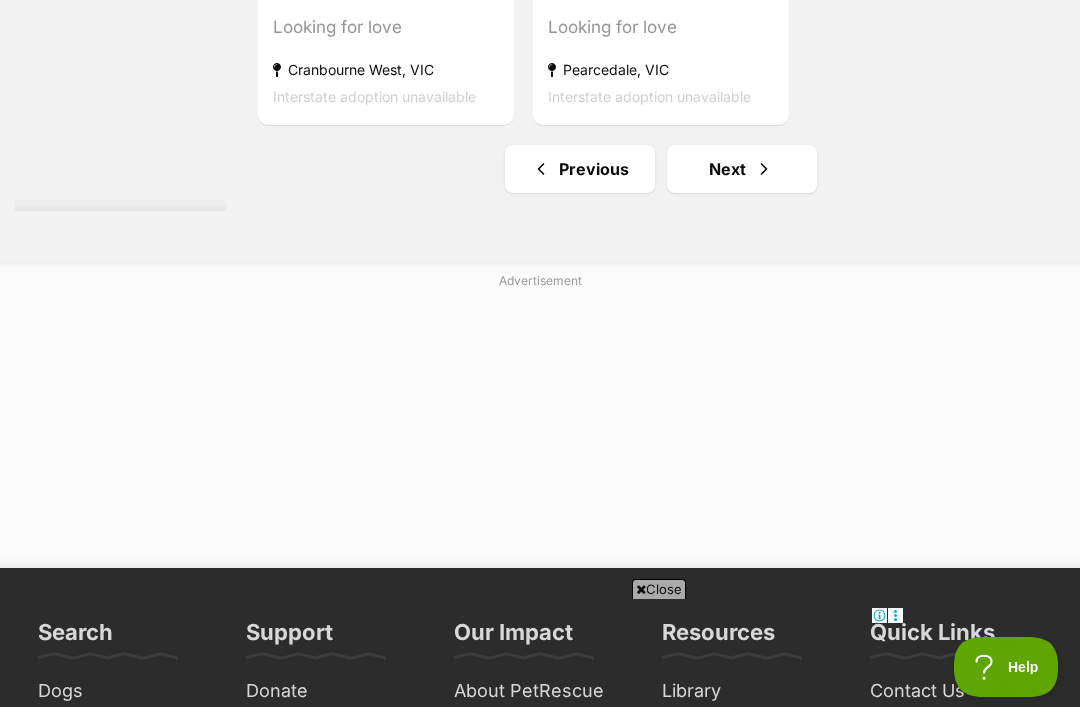 click on "Next" at bounding box center [742, 169] 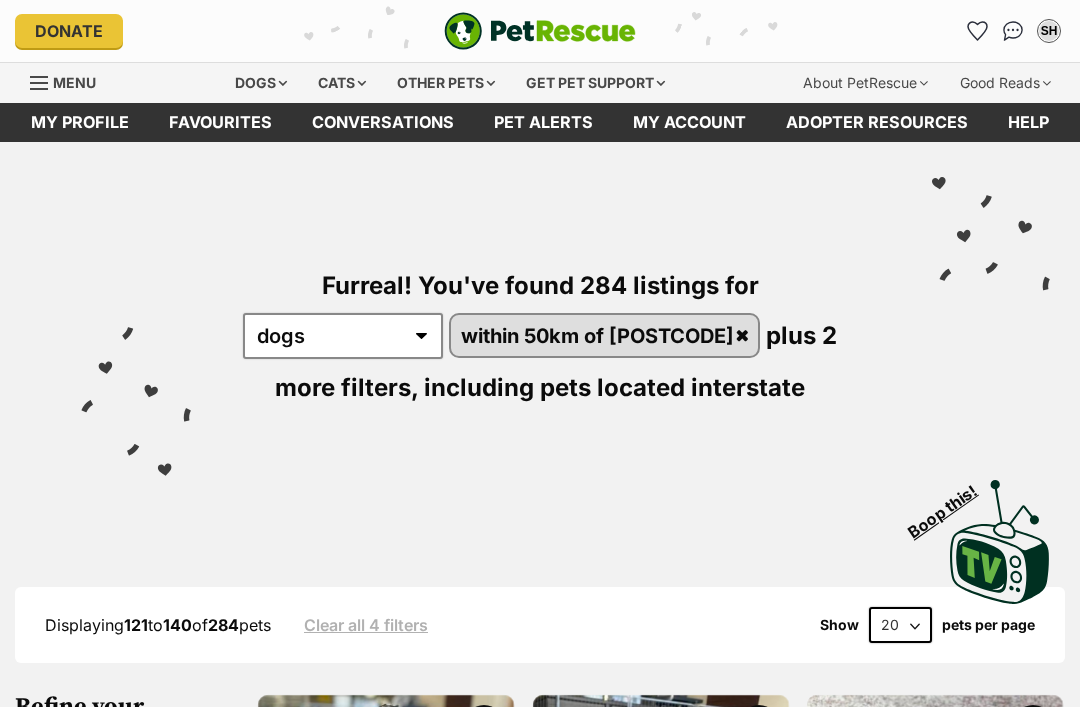 scroll, scrollTop: 0, scrollLeft: 0, axis: both 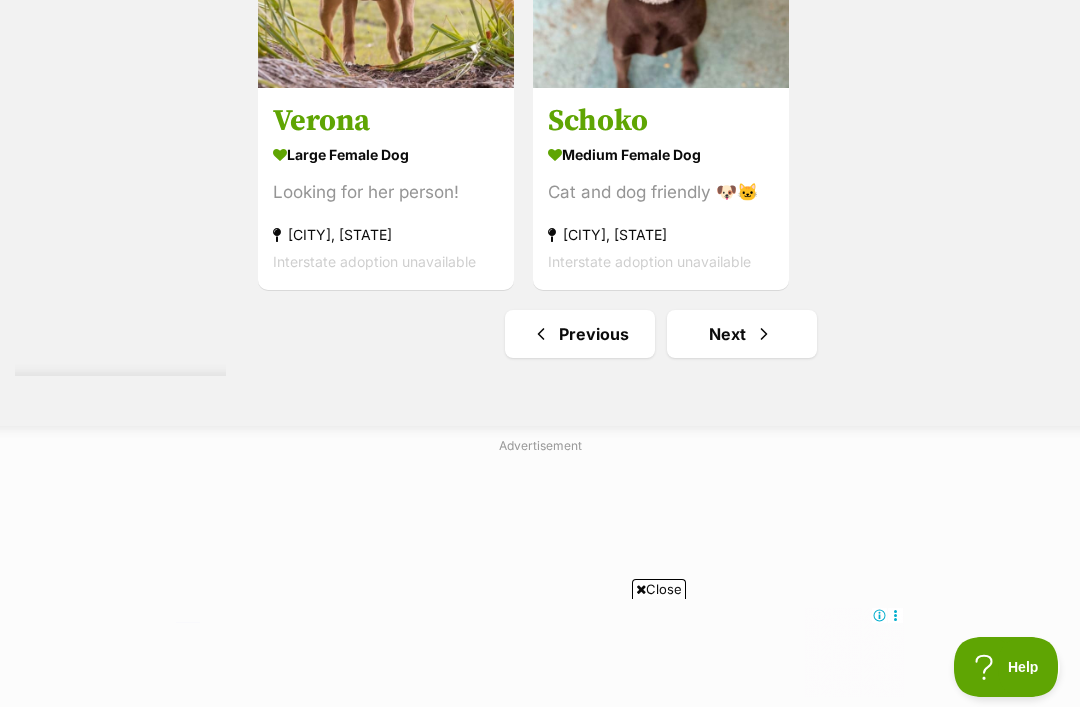 click on "Next" at bounding box center (742, 334) 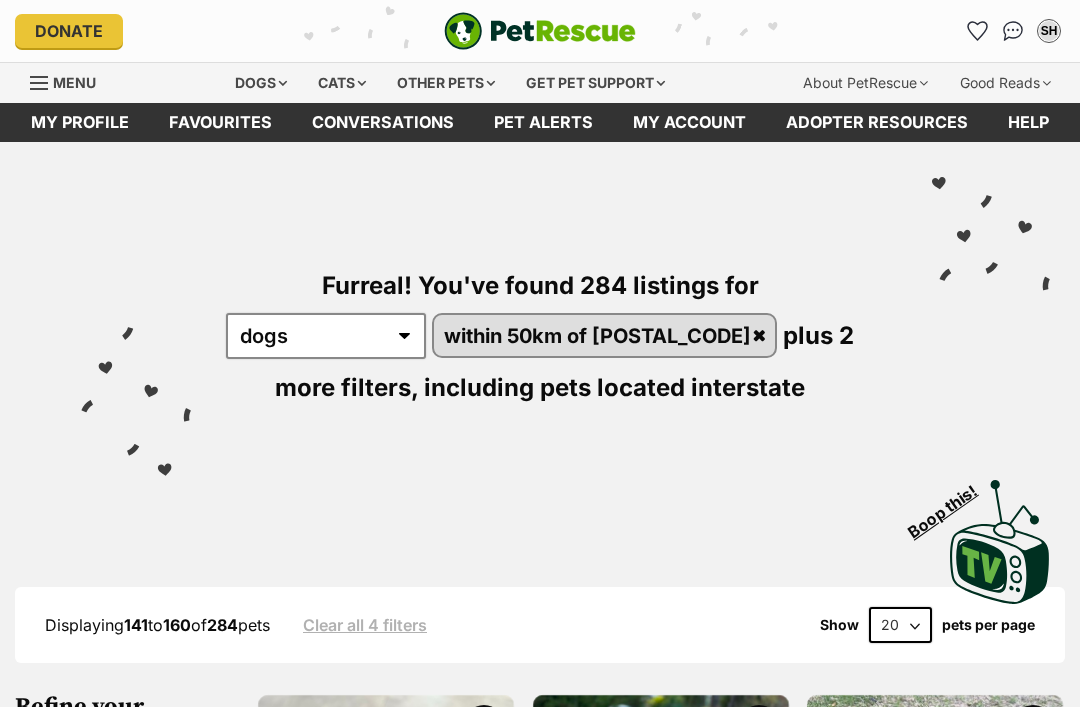 scroll, scrollTop: 420, scrollLeft: 0, axis: vertical 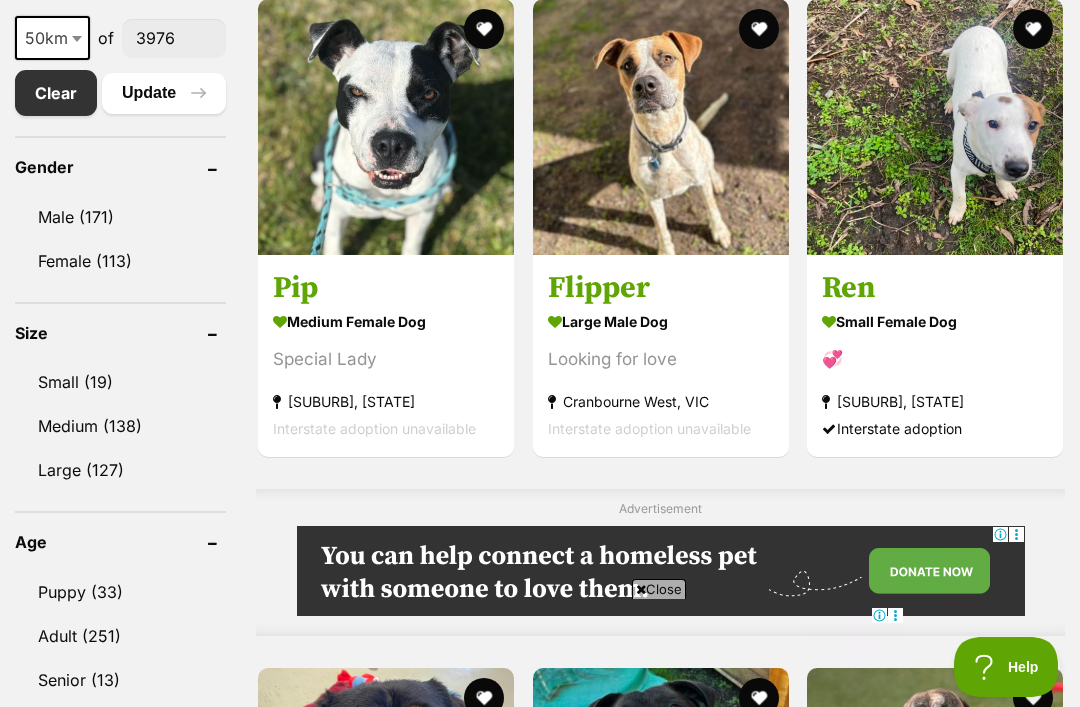 click at bounding box center [661, 127] 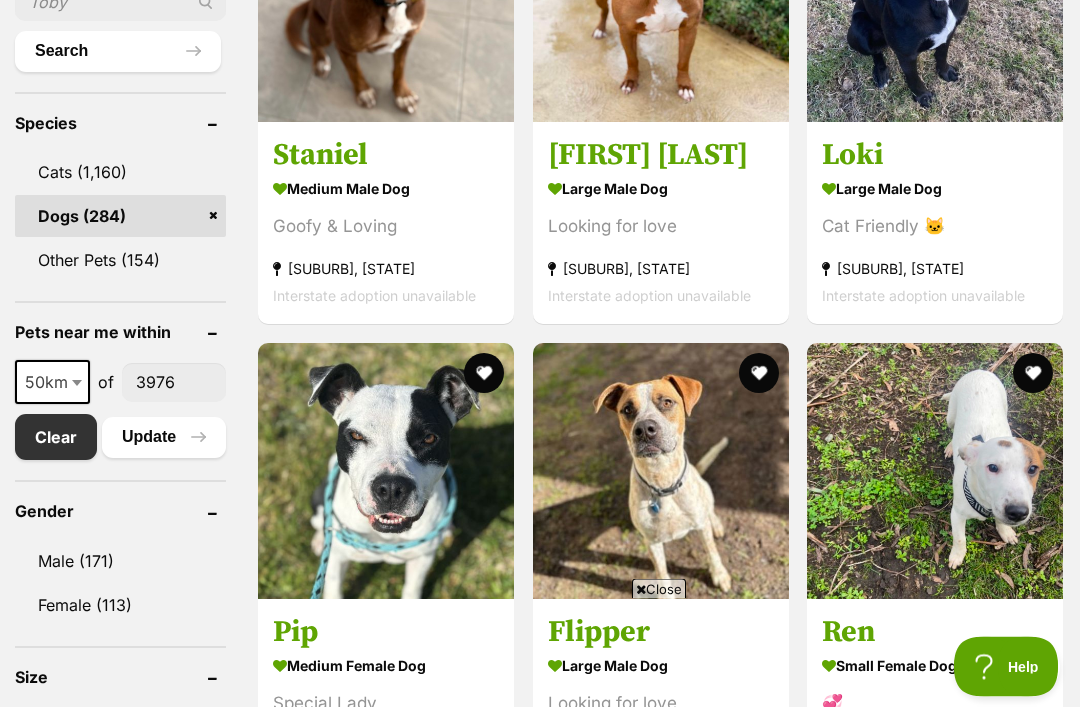 scroll, scrollTop: 817, scrollLeft: 0, axis: vertical 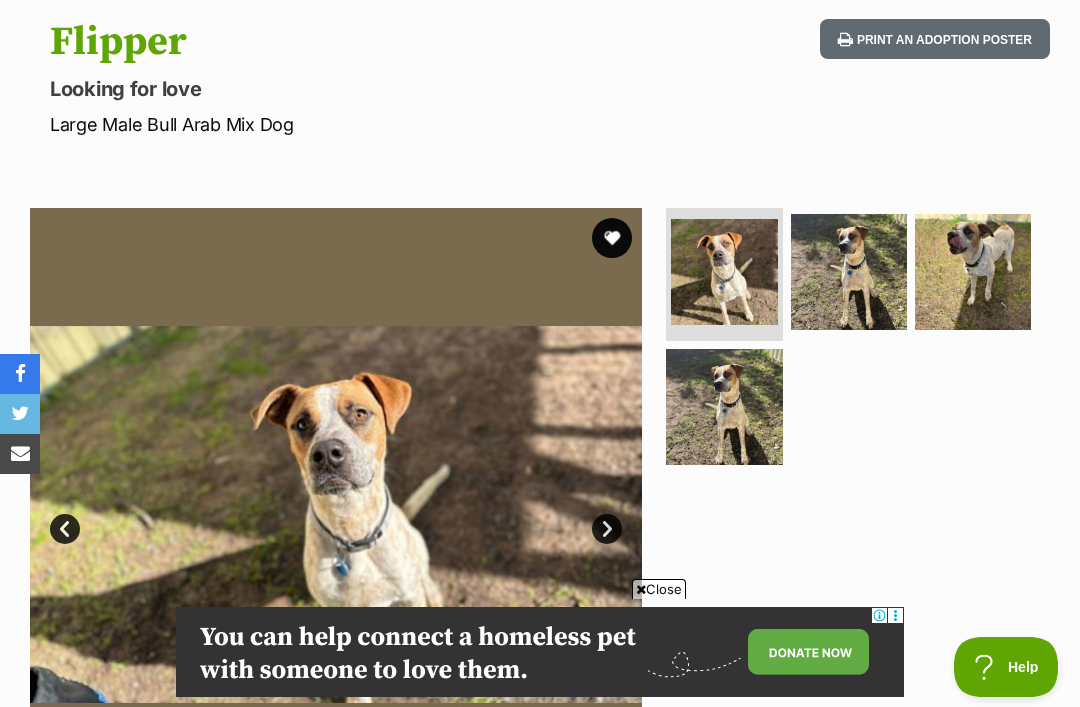 click at bounding box center (849, 272) 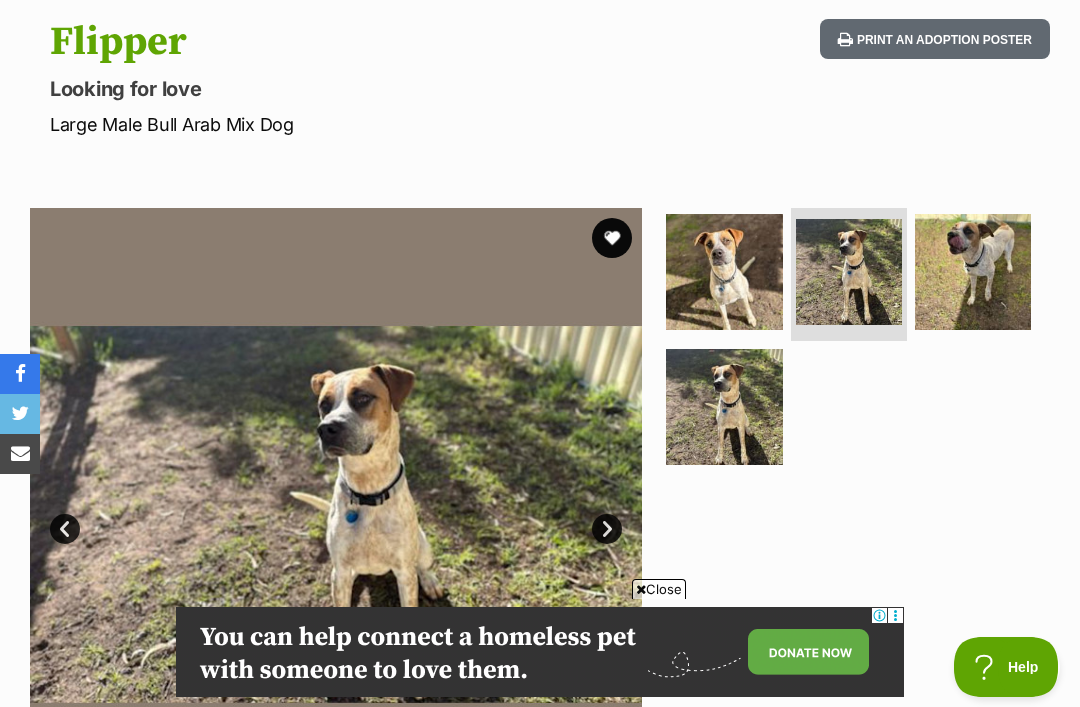 click on "Next" at bounding box center (607, 529) 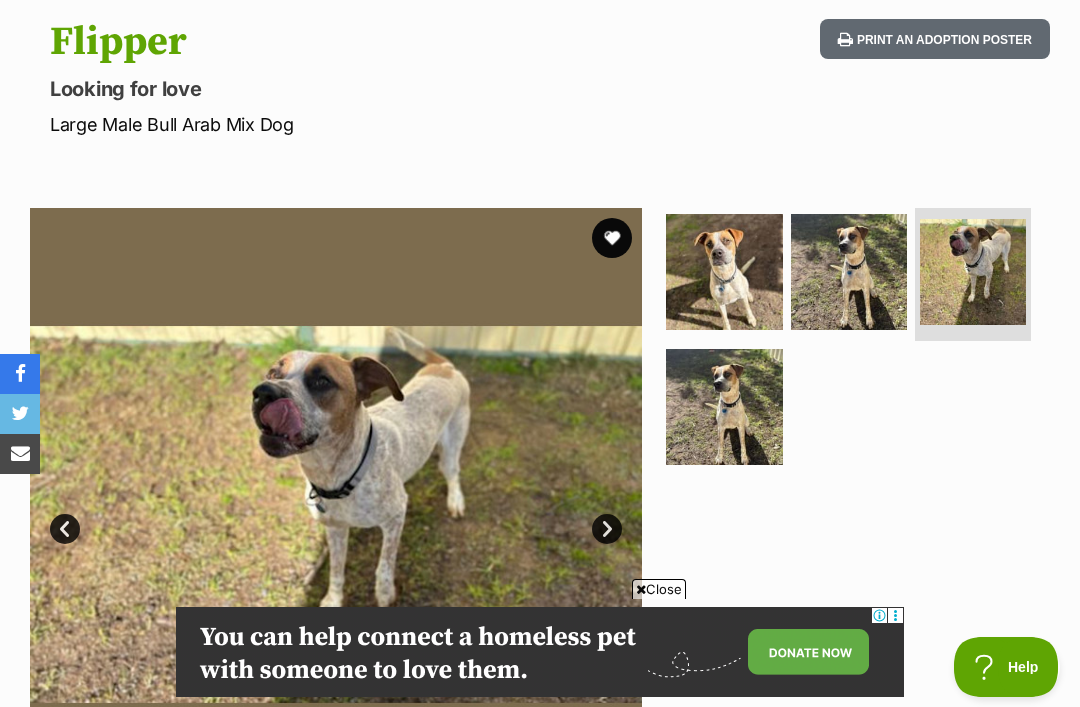 click on "Next" at bounding box center (607, 529) 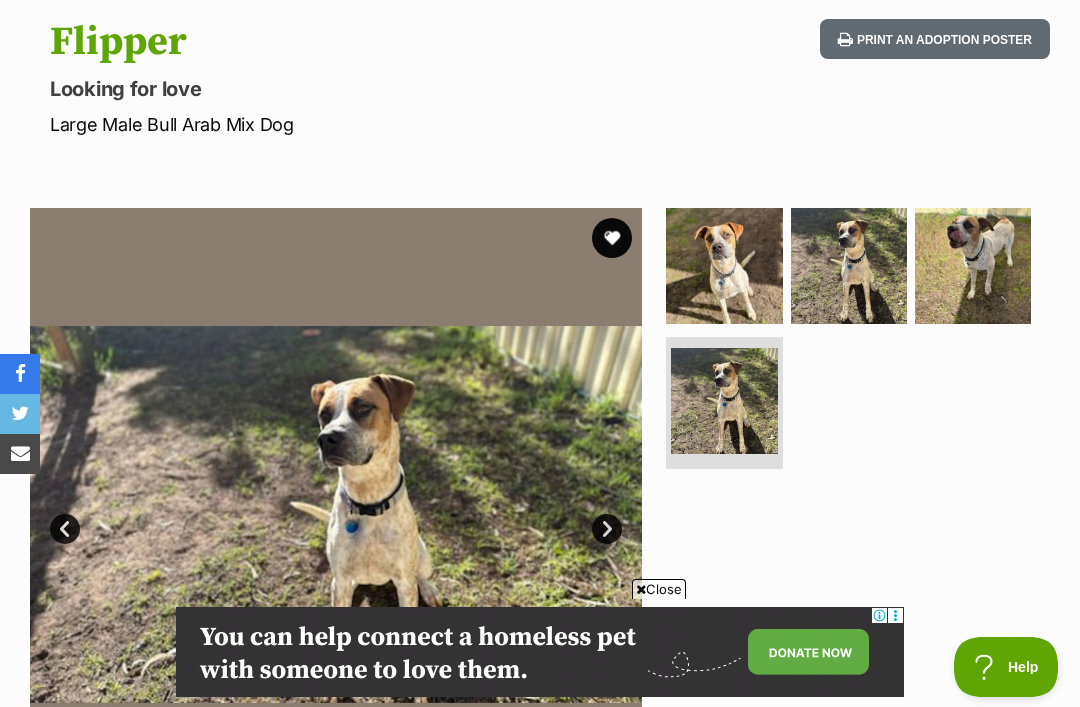 click on "Next" at bounding box center [607, 529] 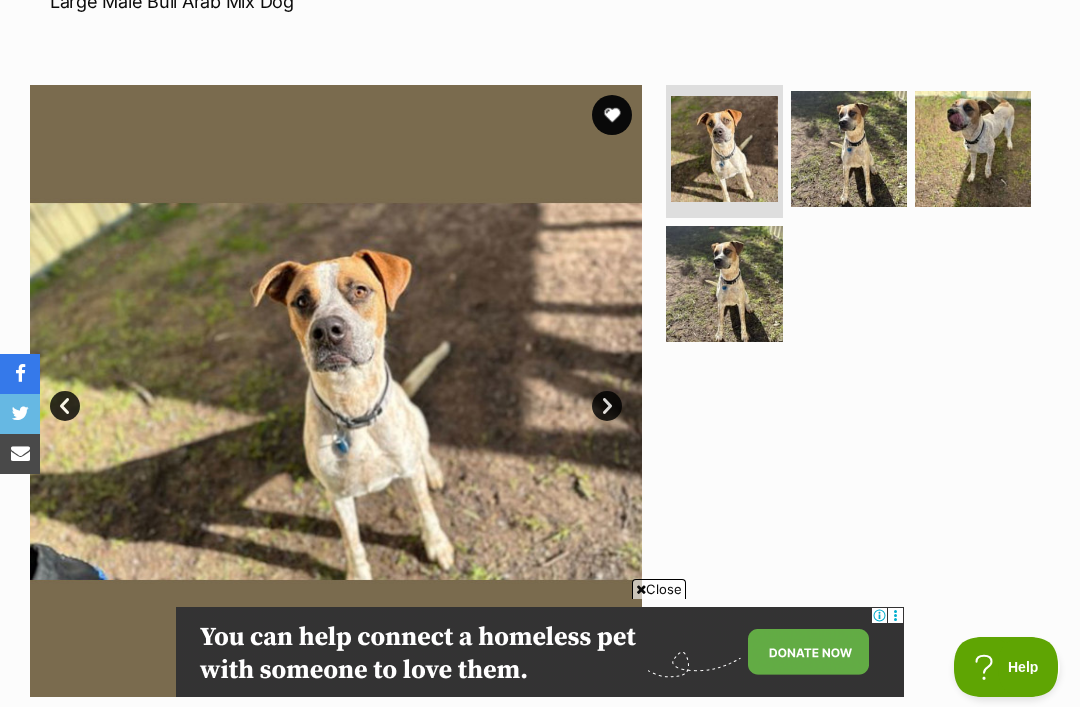 scroll, scrollTop: 262, scrollLeft: 0, axis: vertical 